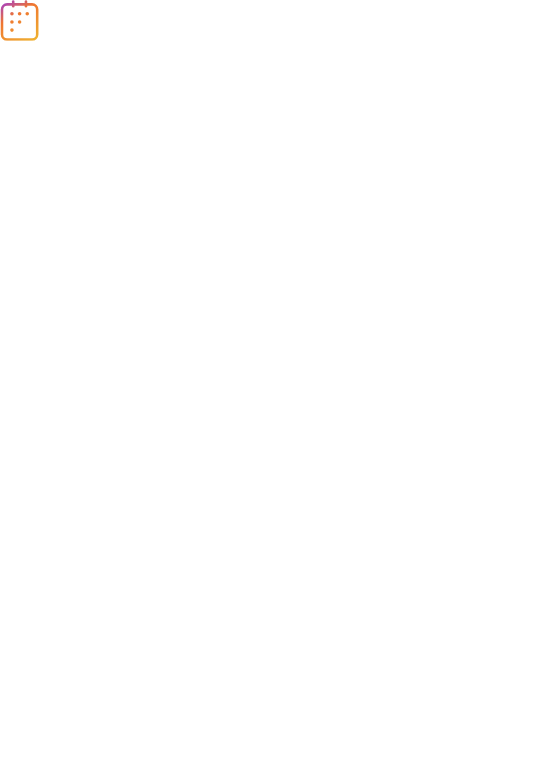 scroll, scrollTop: 0, scrollLeft: 0, axis: both 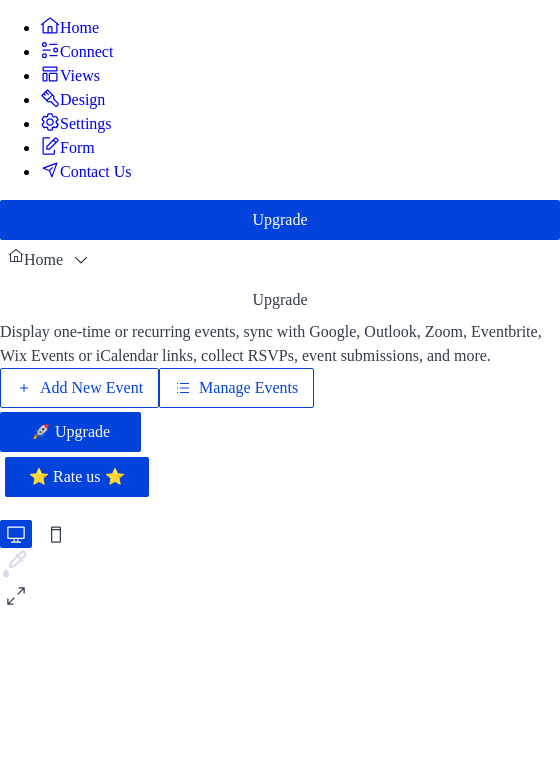 click on "Manage Events" at bounding box center (248, 388) 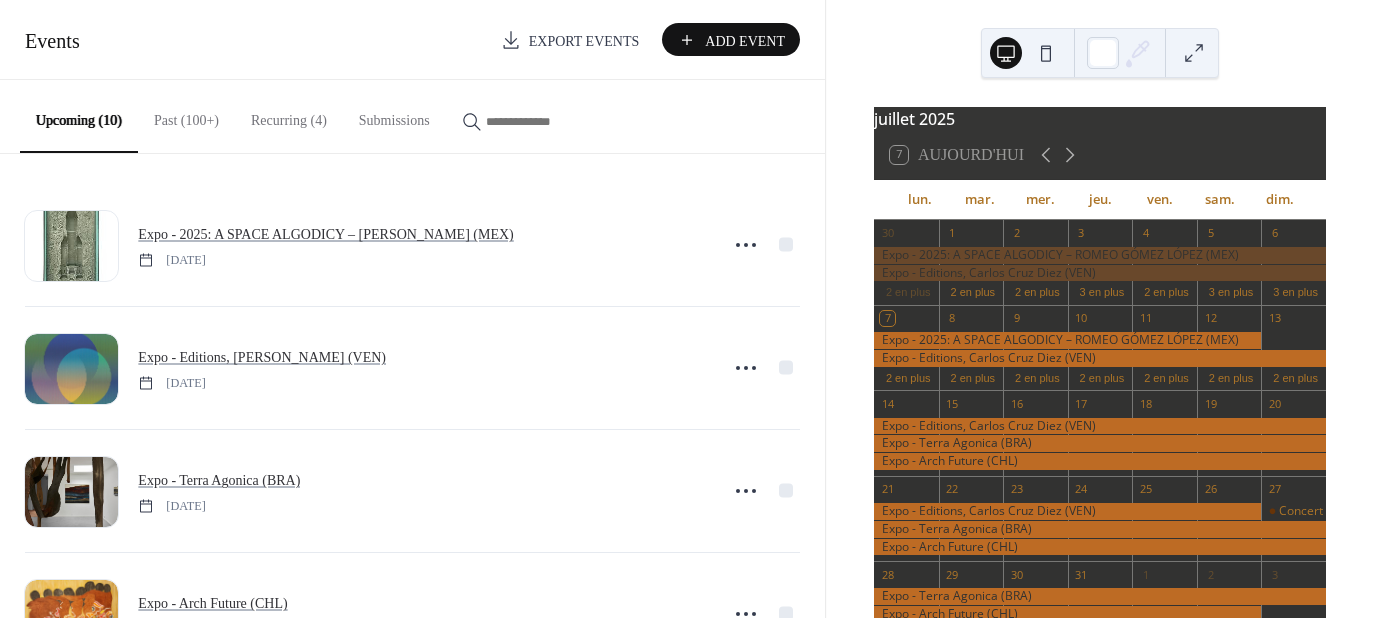 scroll, scrollTop: 0, scrollLeft: 0, axis: both 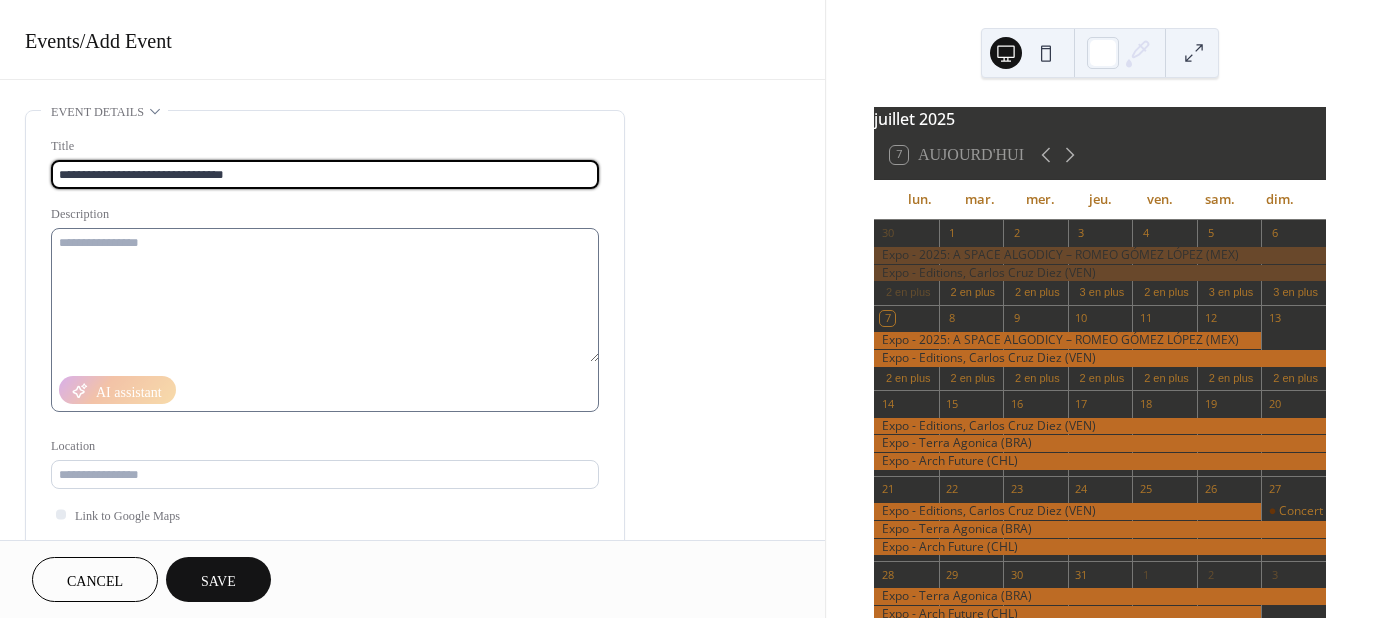 type on "**********" 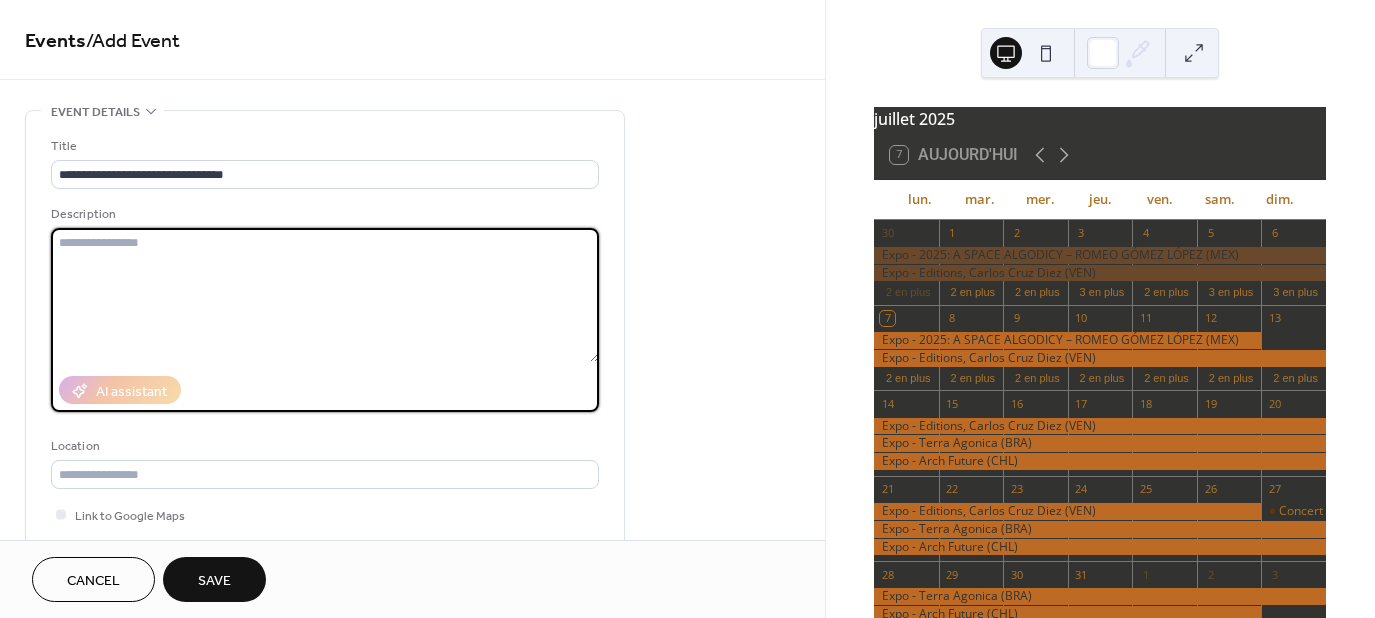 click at bounding box center (325, 295) 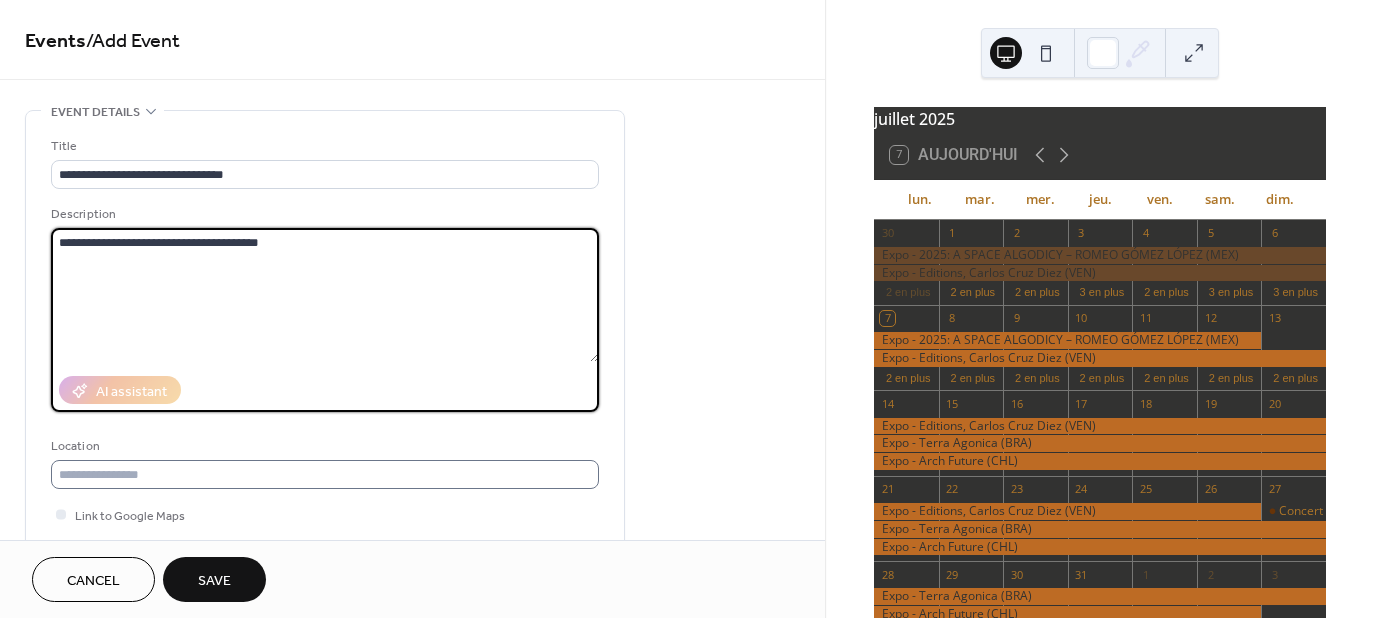 type on "**********" 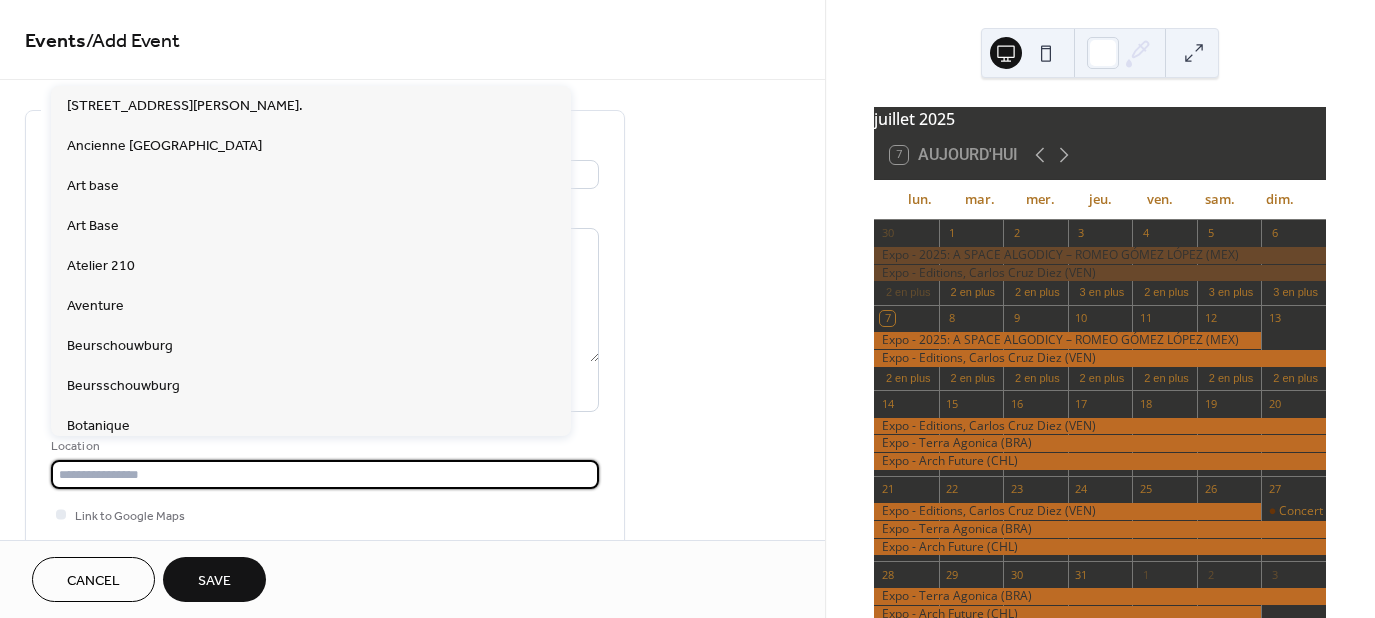 click at bounding box center [325, 474] 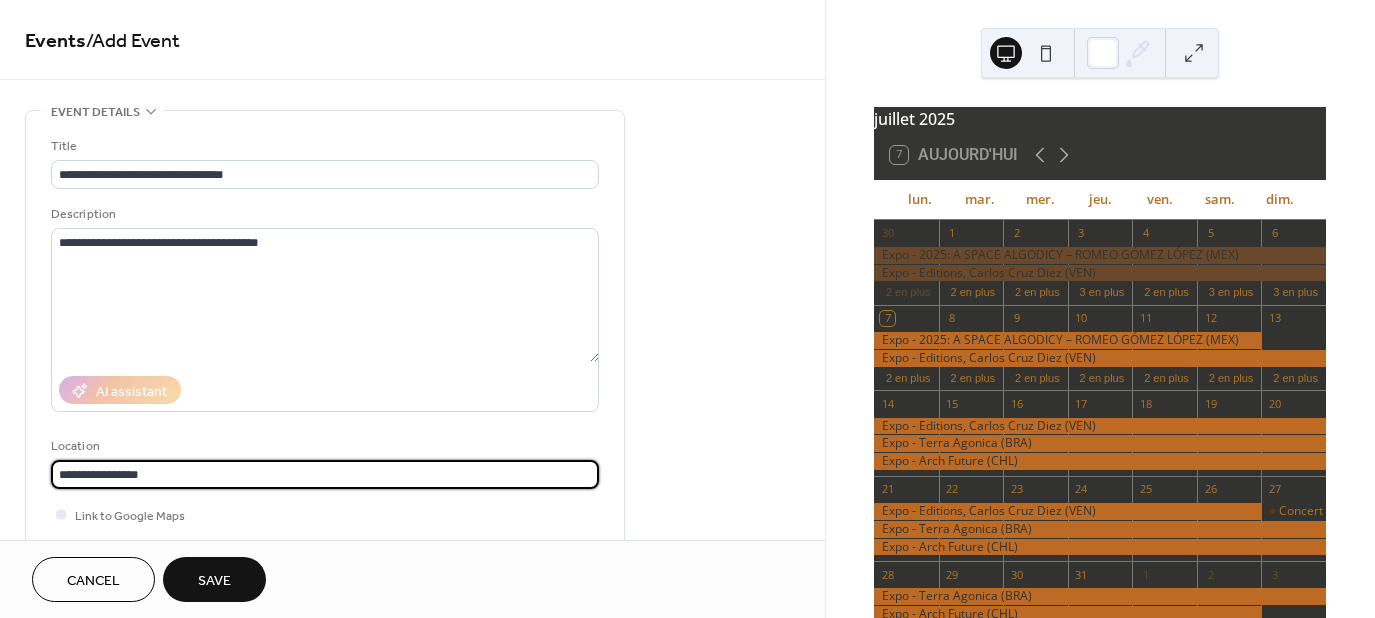 scroll, scrollTop: 1, scrollLeft: 0, axis: vertical 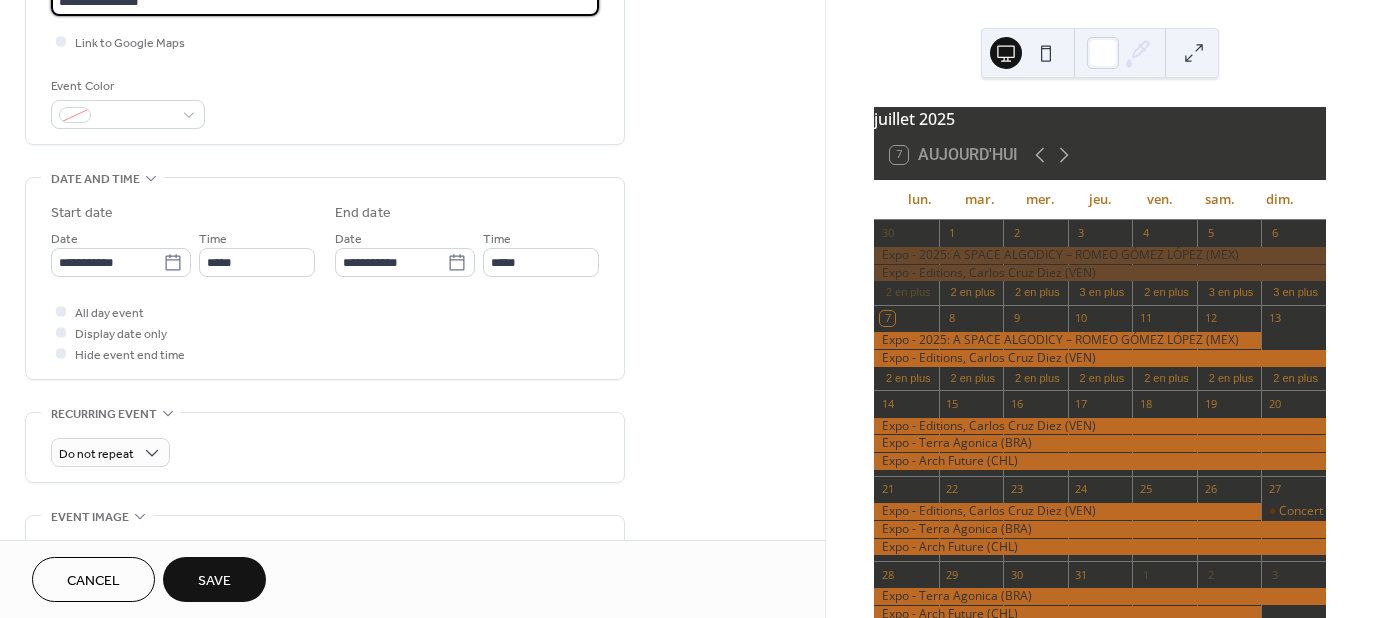 type on "**********" 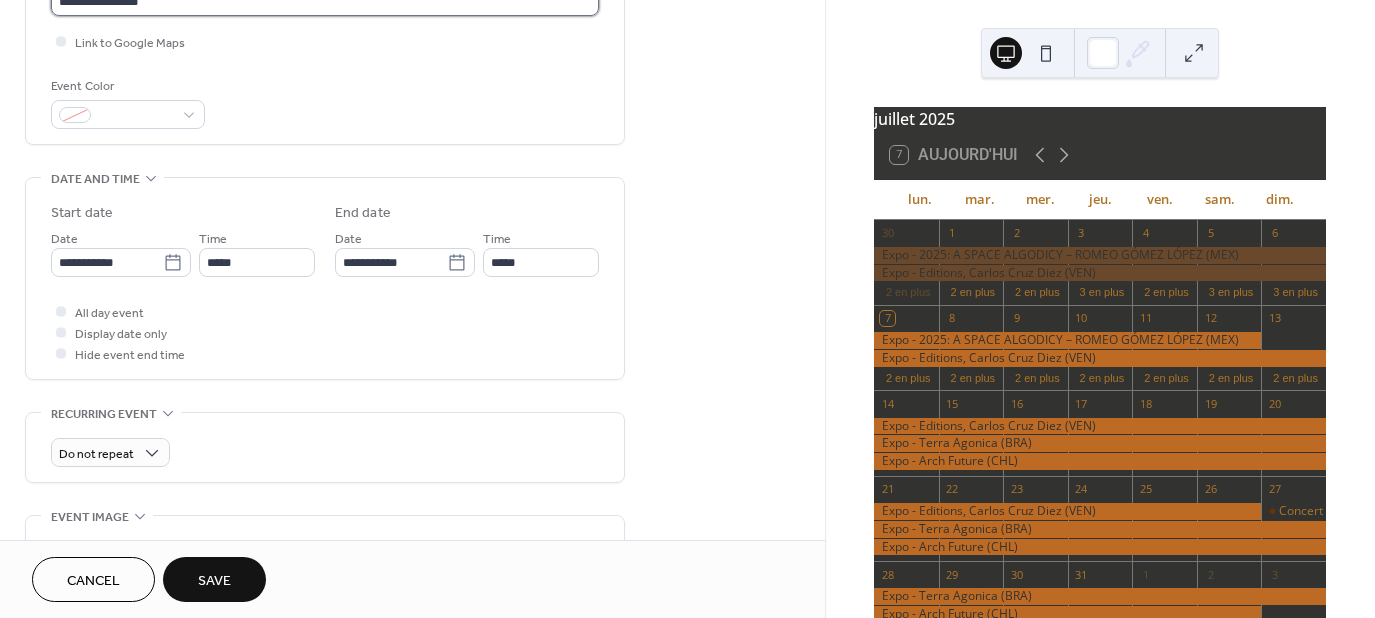 scroll, scrollTop: 0, scrollLeft: 0, axis: both 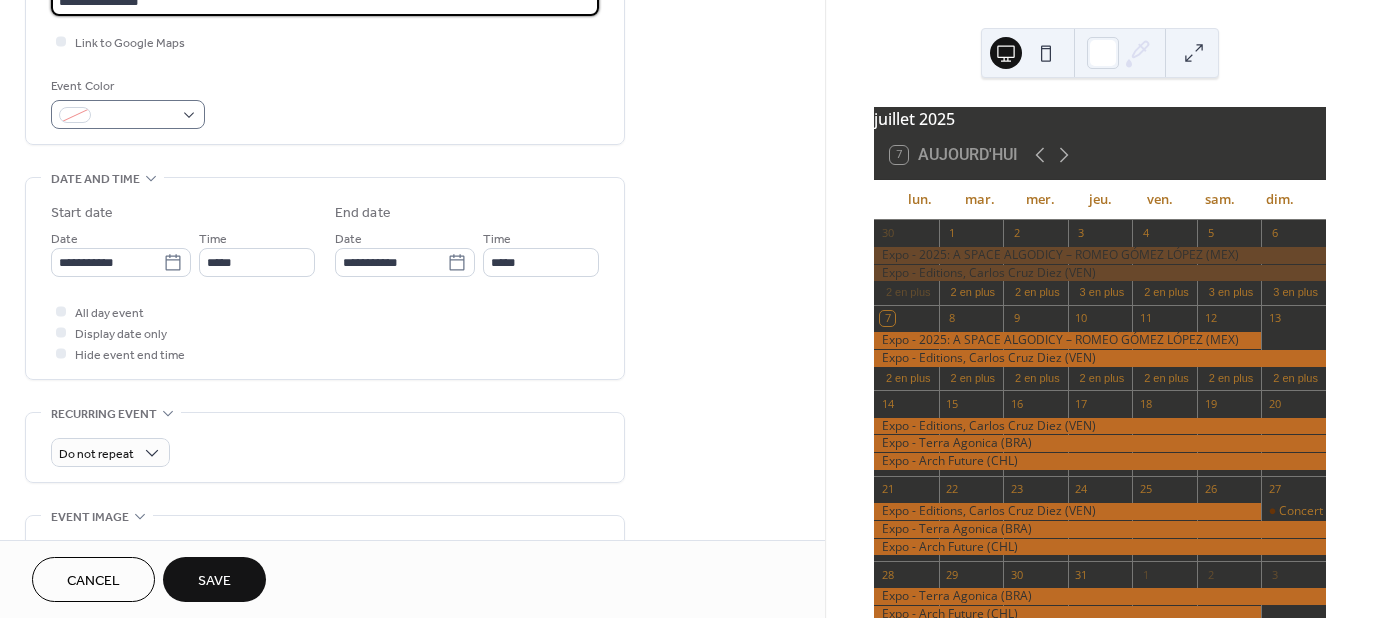 click on "Event Color" at bounding box center [128, 102] 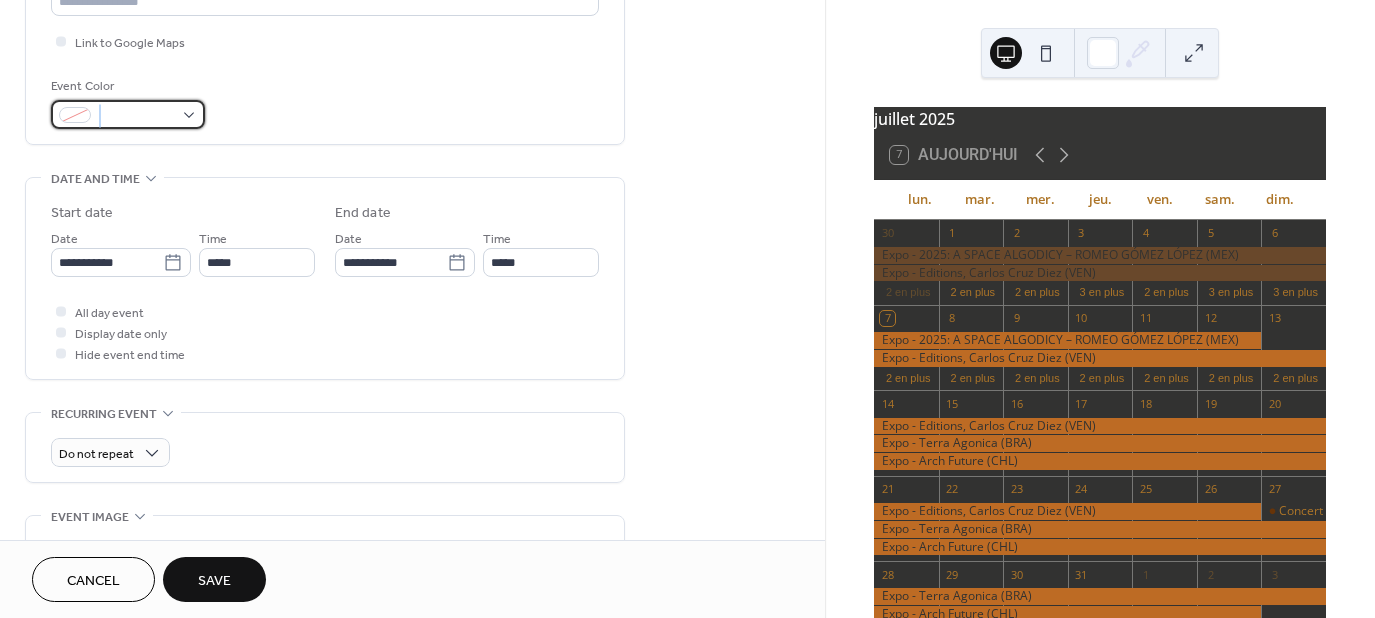 click at bounding box center (136, 116) 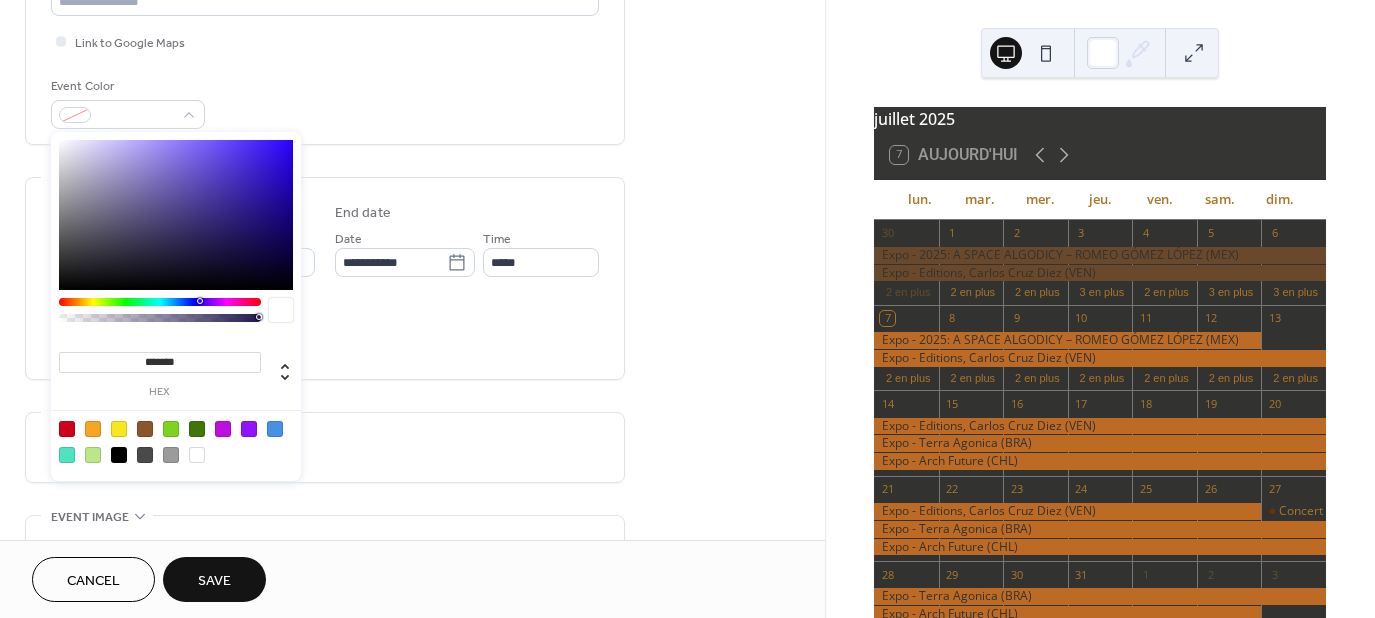 click on "*******" at bounding box center (160, 362) 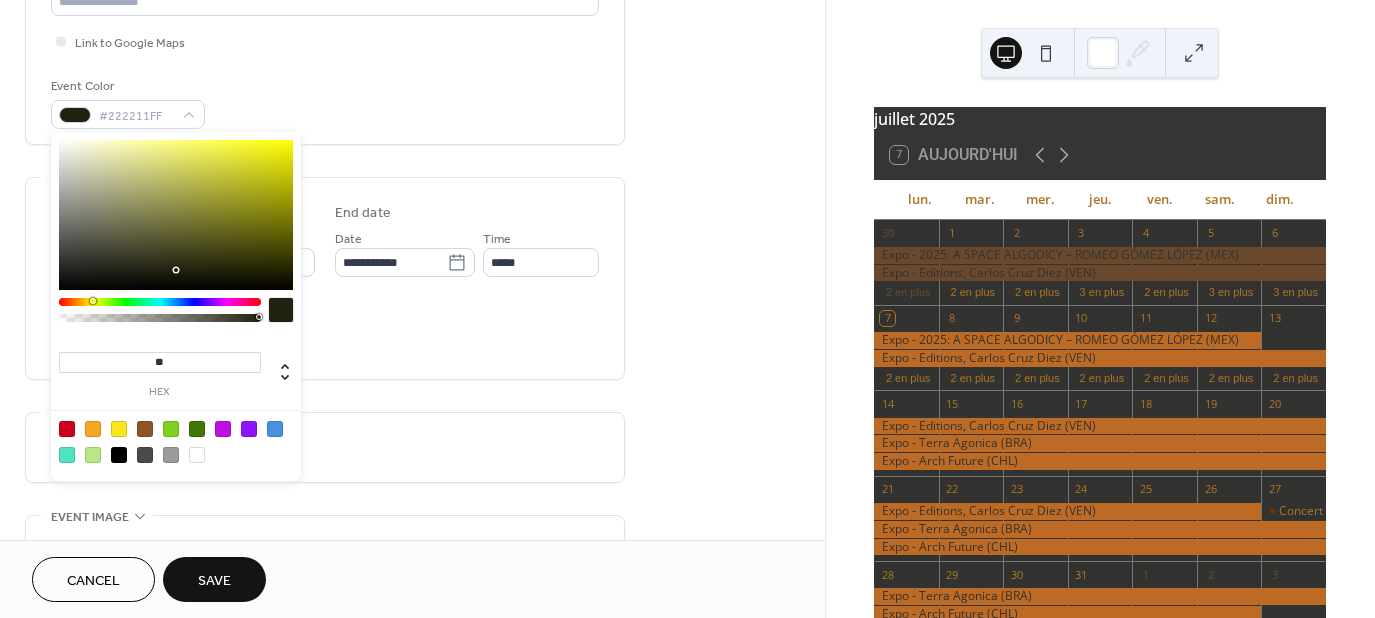 type on "*" 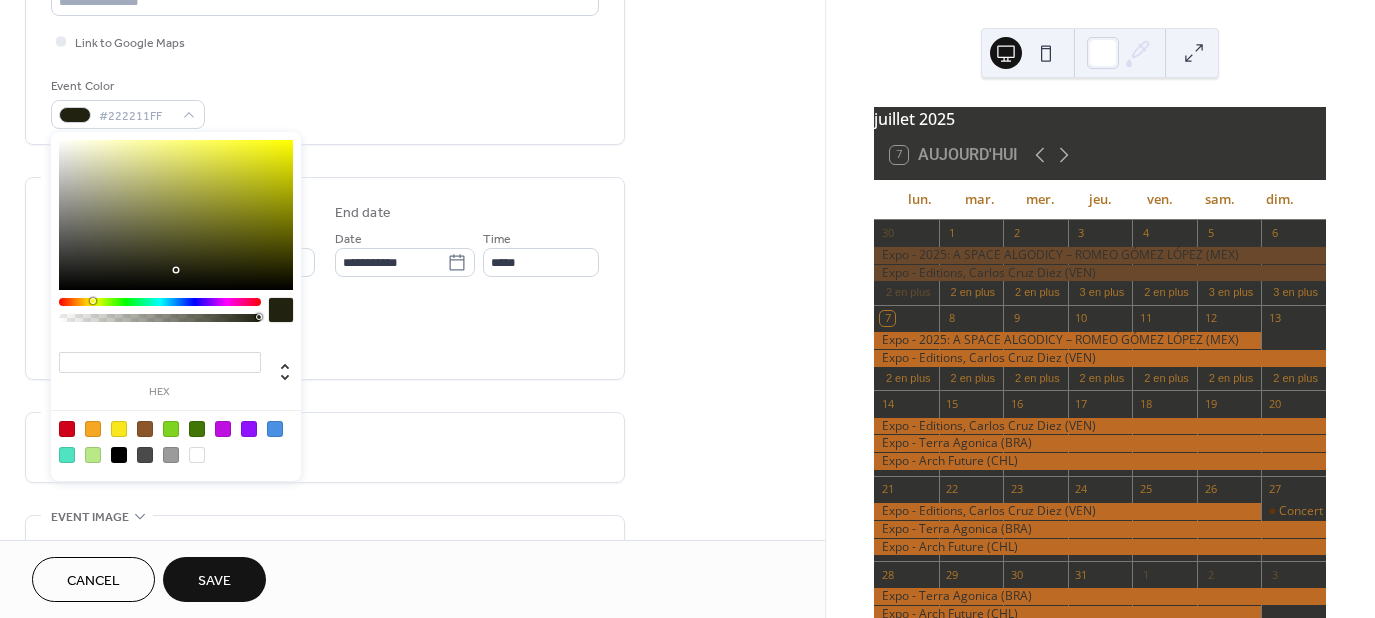 paste on "*******" 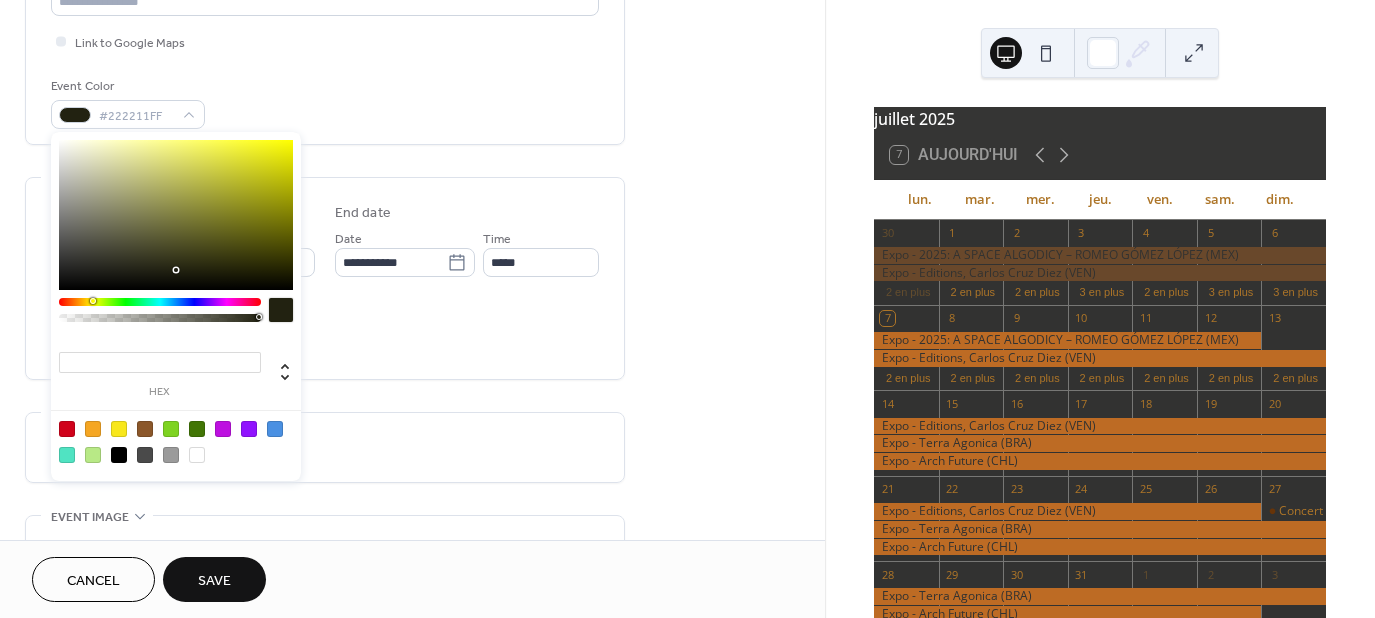 type on "*******" 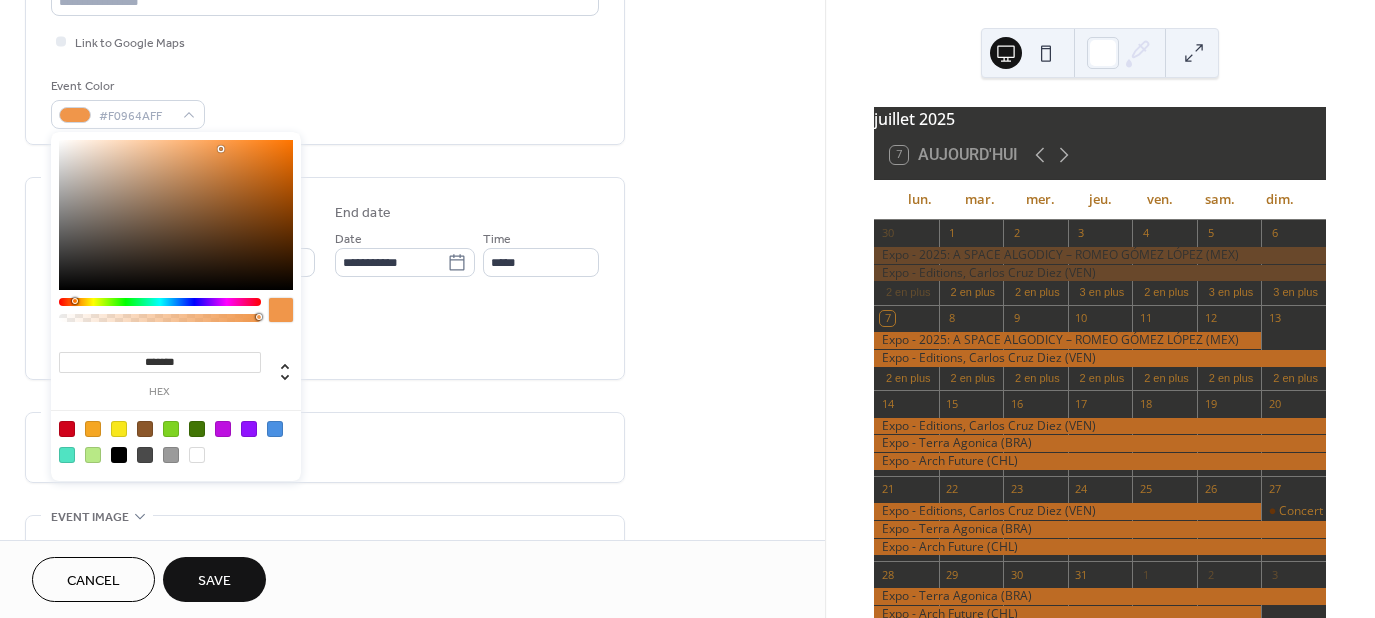 click on "All day event Display date only Hide event end time" at bounding box center (325, 332) 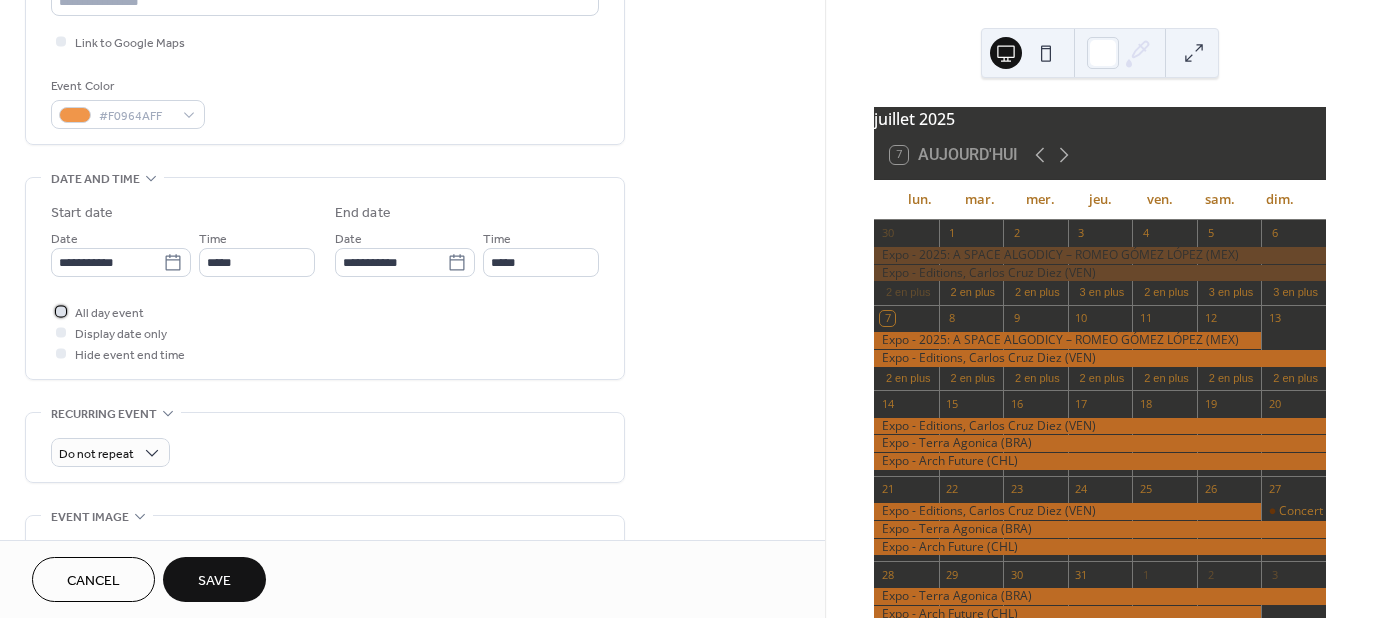 click at bounding box center (61, 311) 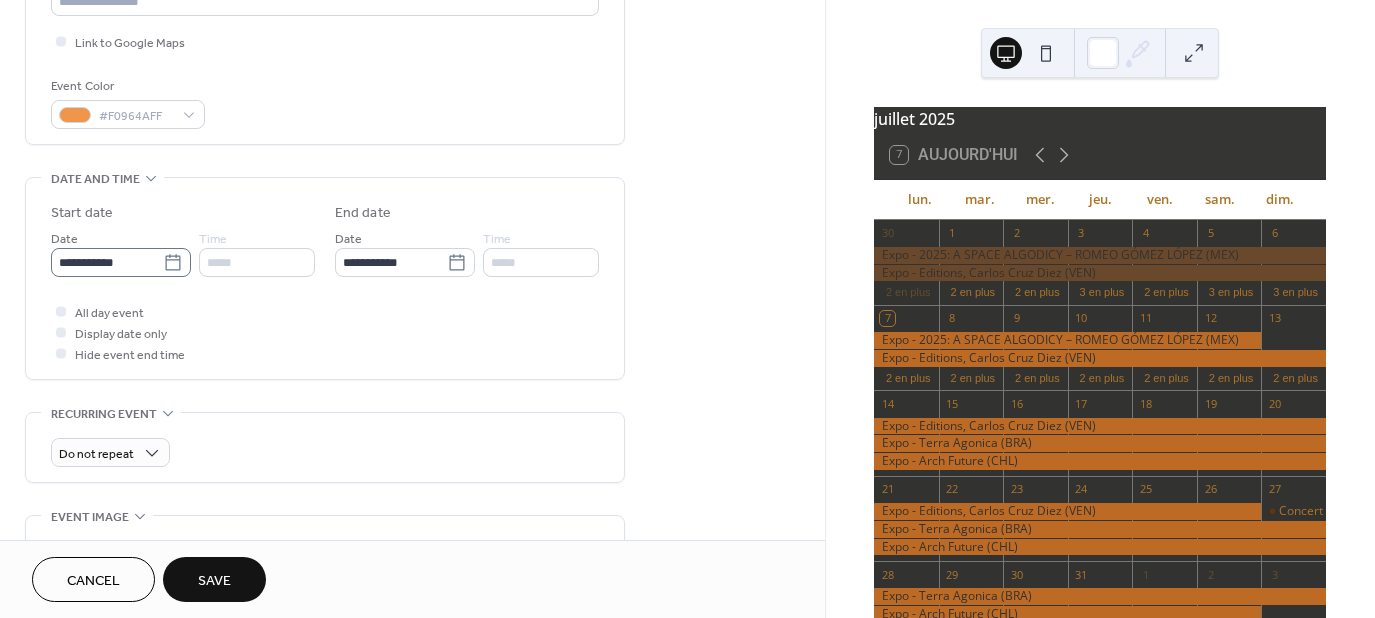click on "**********" at bounding box center [121, 262] 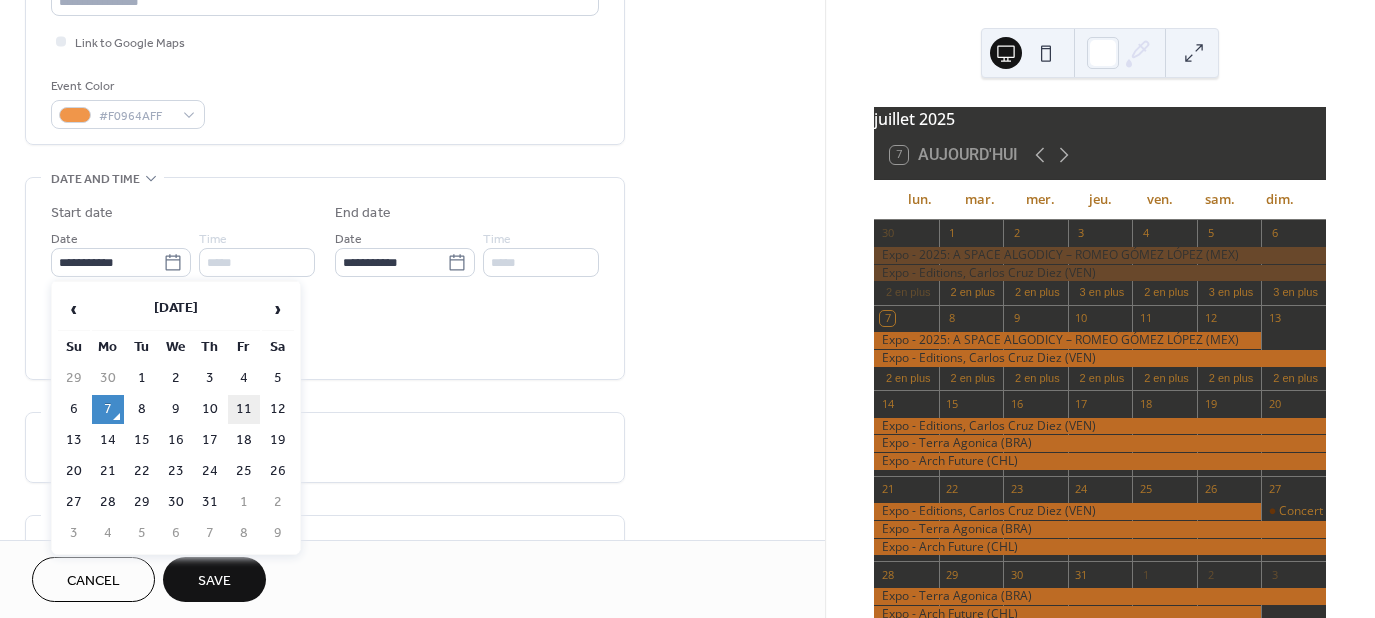 click on "11" at bounding box center (244, 409) 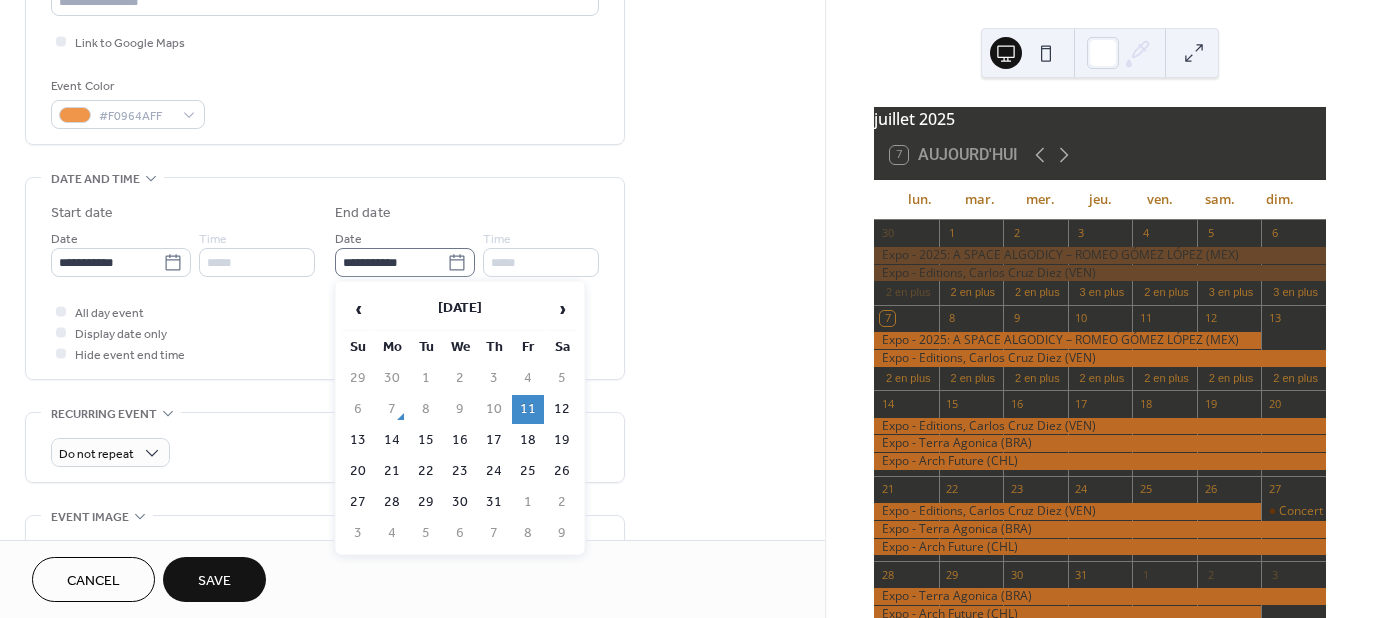 click 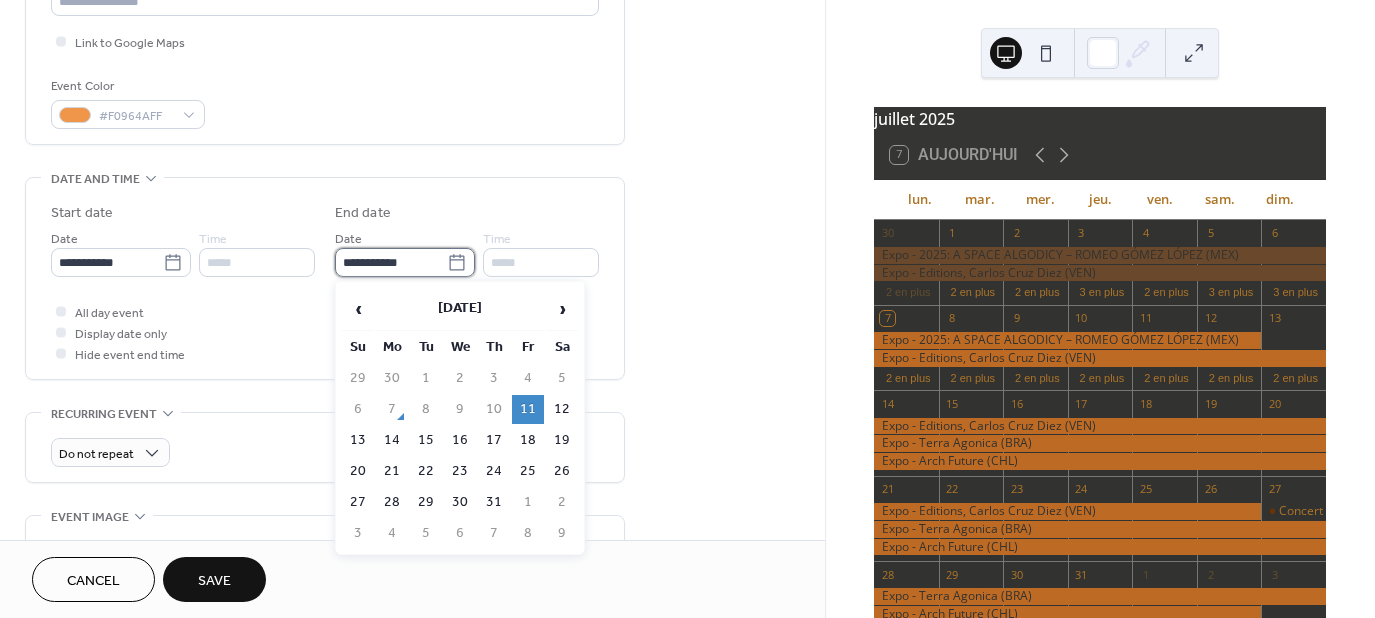 click on "**********" at bounding box center (391, 262) 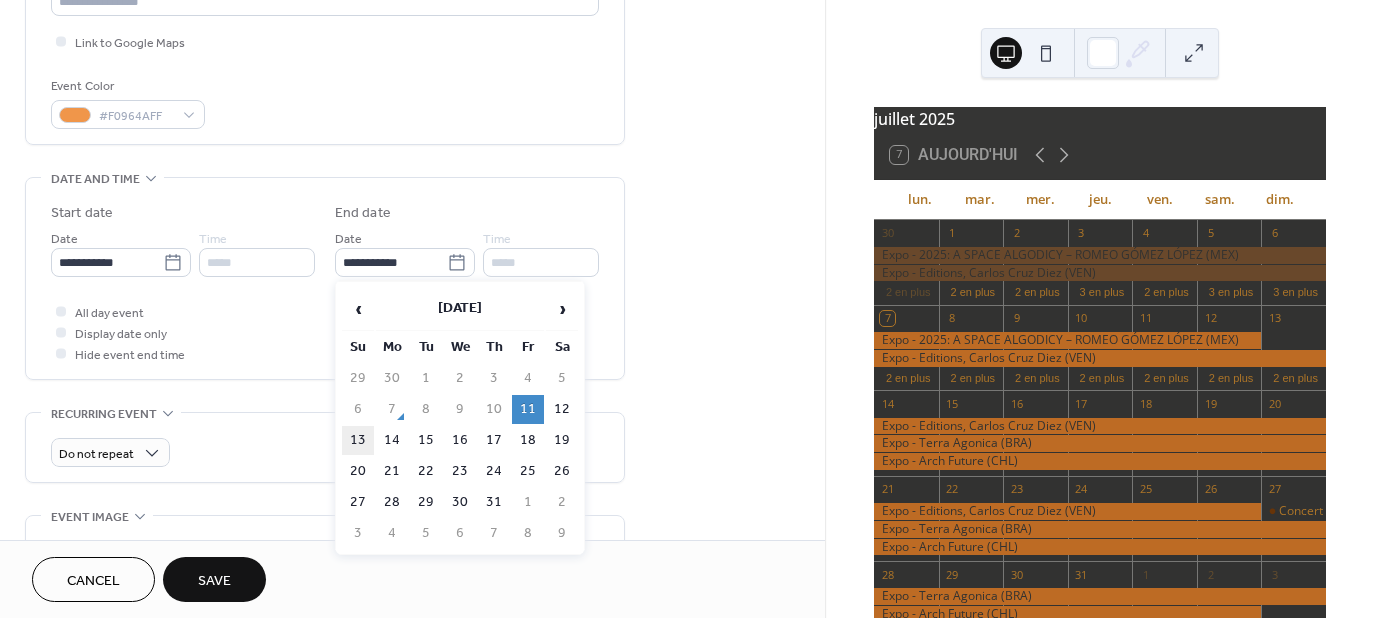 click on "13" at bounding box center [358, 440] 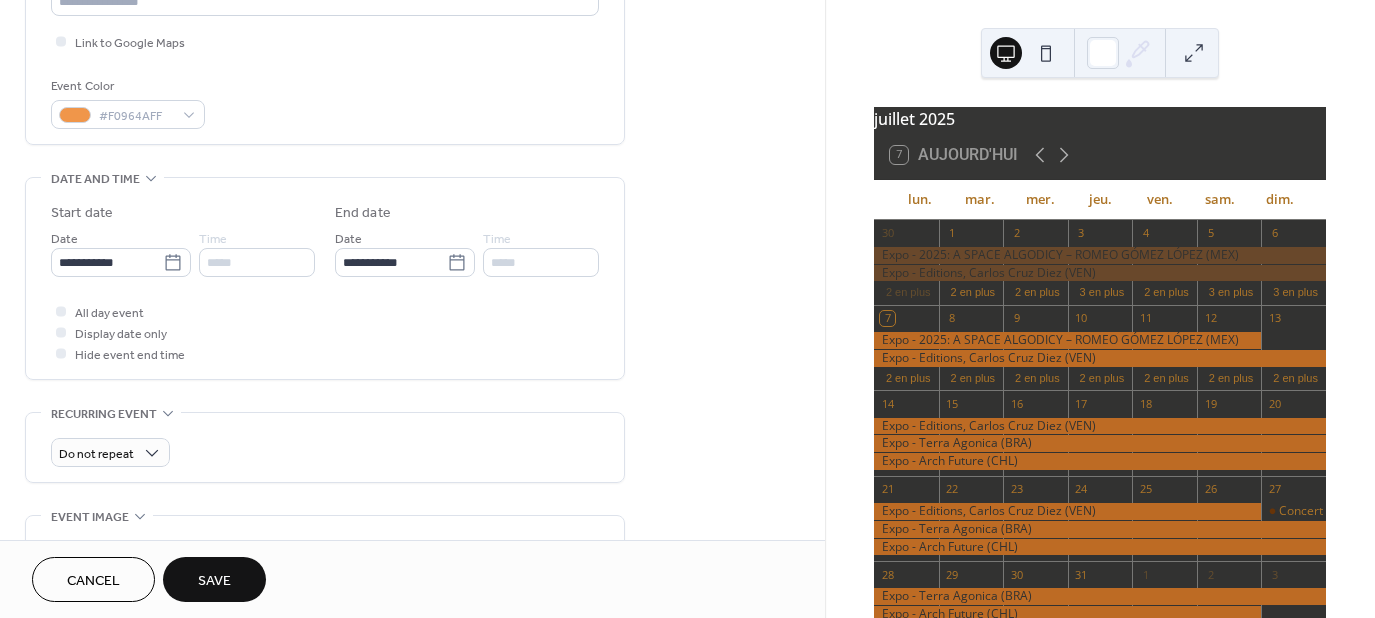 click on "All day event Display date only Hide event end time" at bounding box center (325, 332) 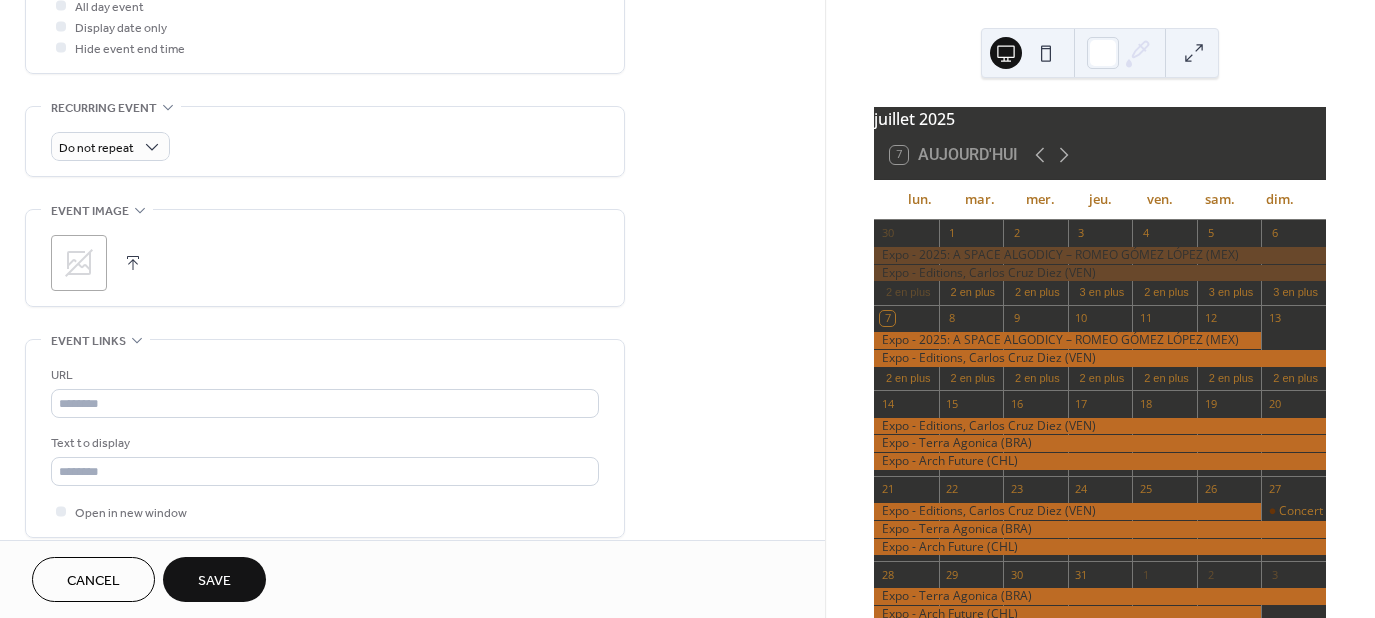 scroll, scrollTop: 860, scrollLeft: 0, axis: vertical 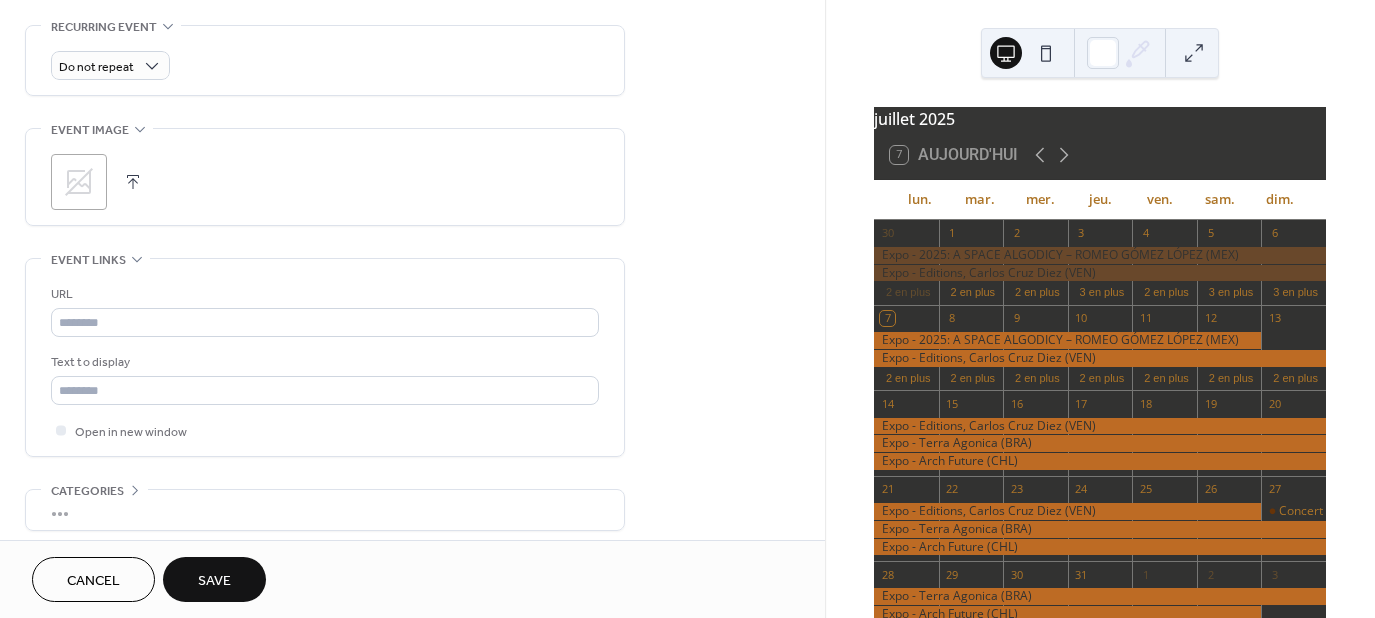 click at bounding box center [133, 182] 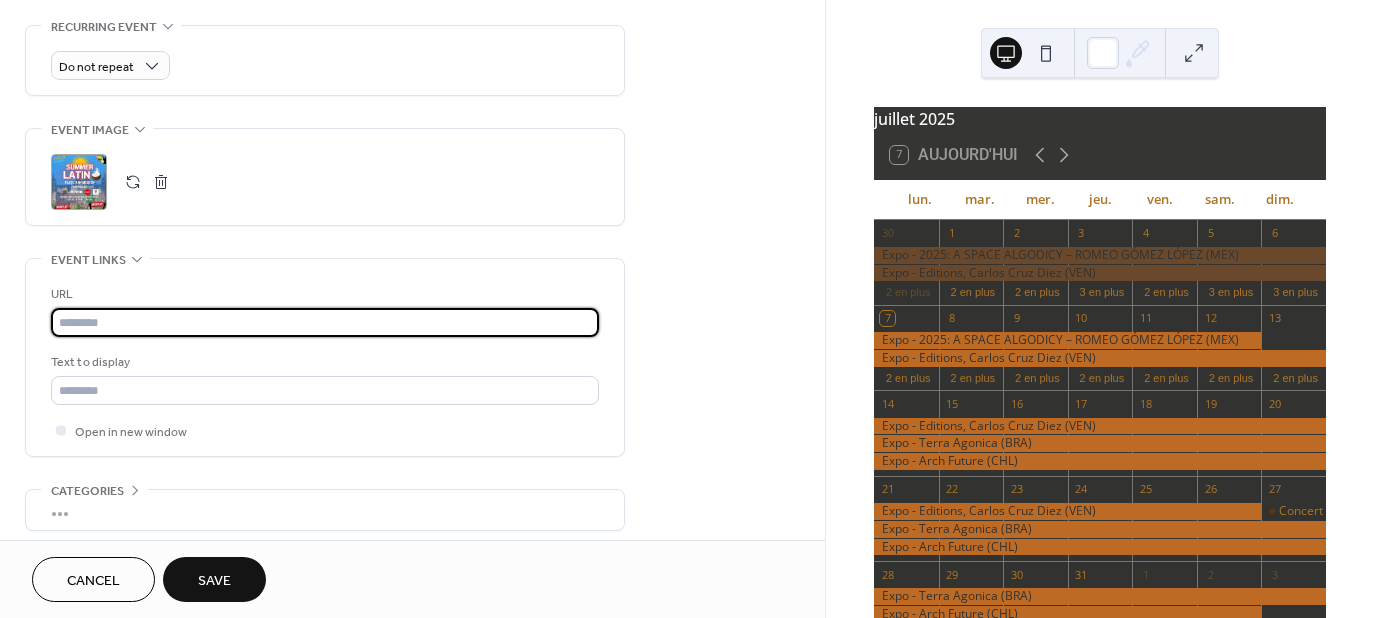 click at bounding box center [325, 322] 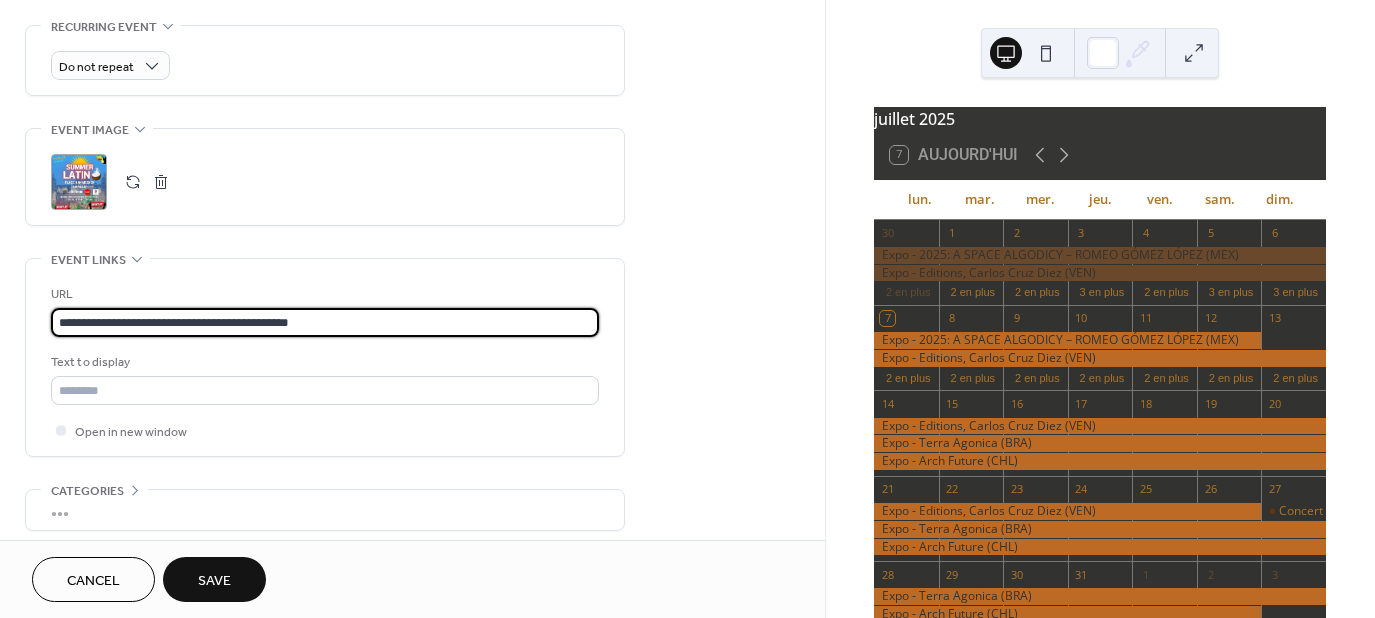 click on "**********" at bounding box center (325, 322) 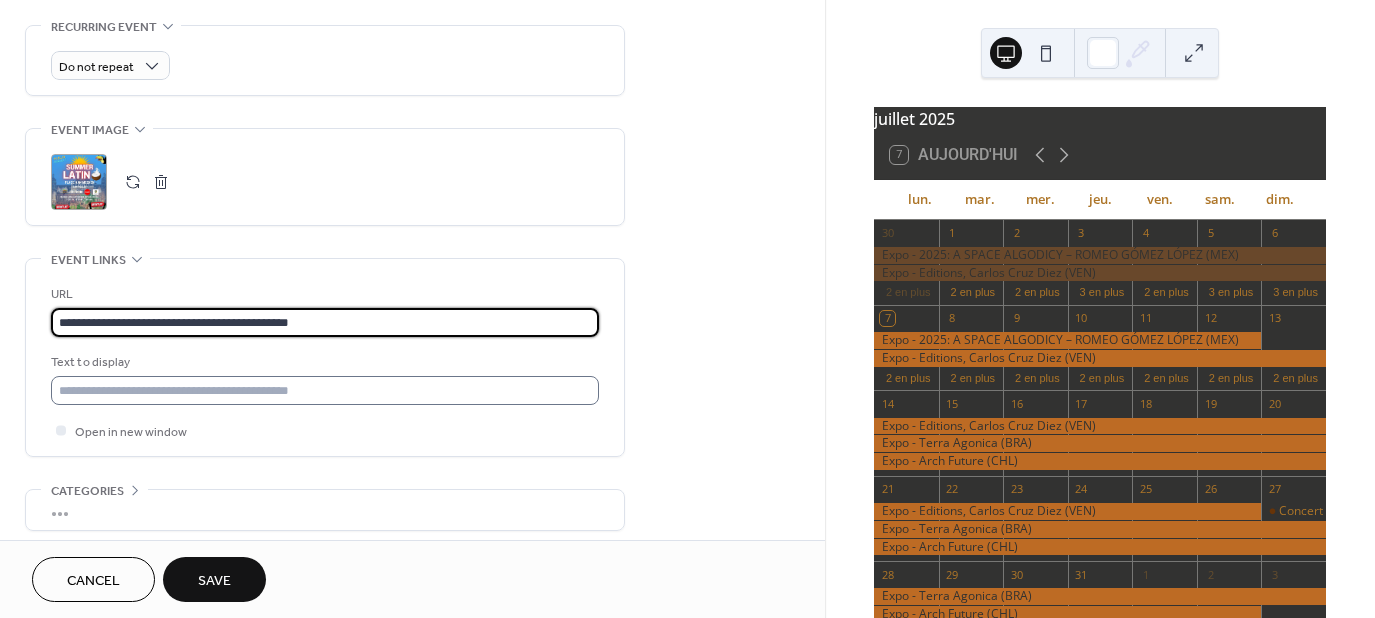 type on "**********" 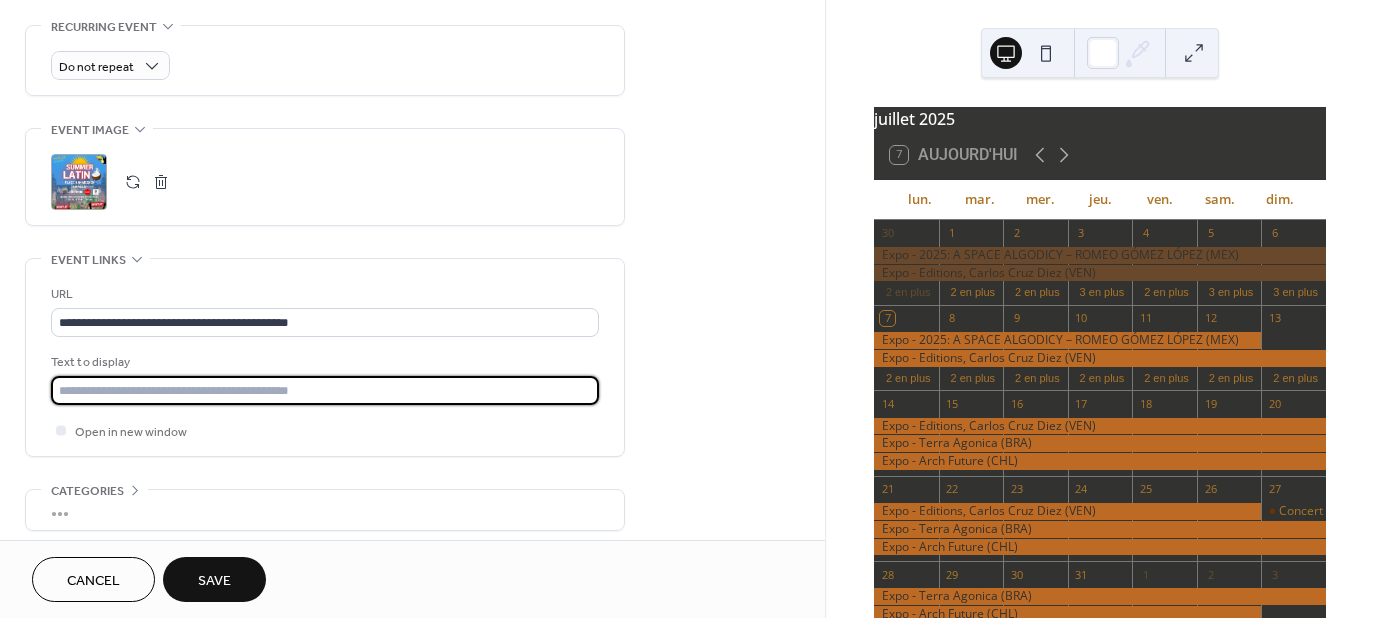 click at bounding box center [325, 390] 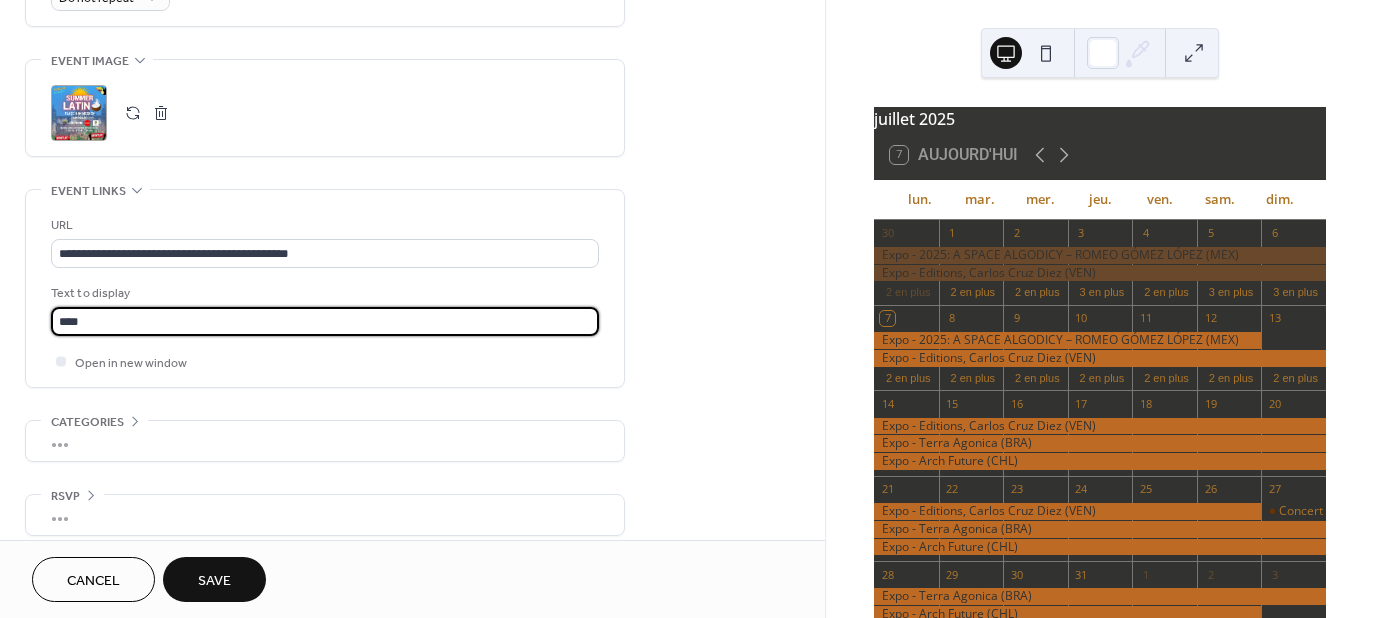 scroll, scrollTop: 942, scrollLeft: 0, axis: vertical 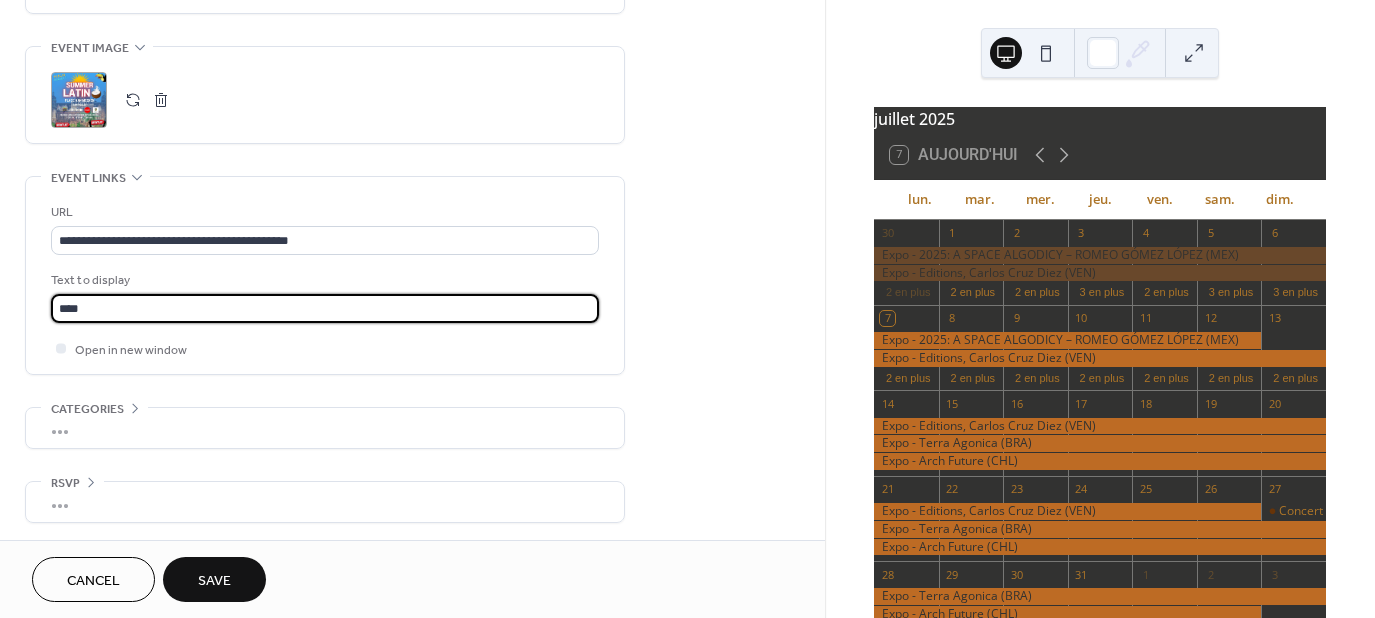 type on "****" 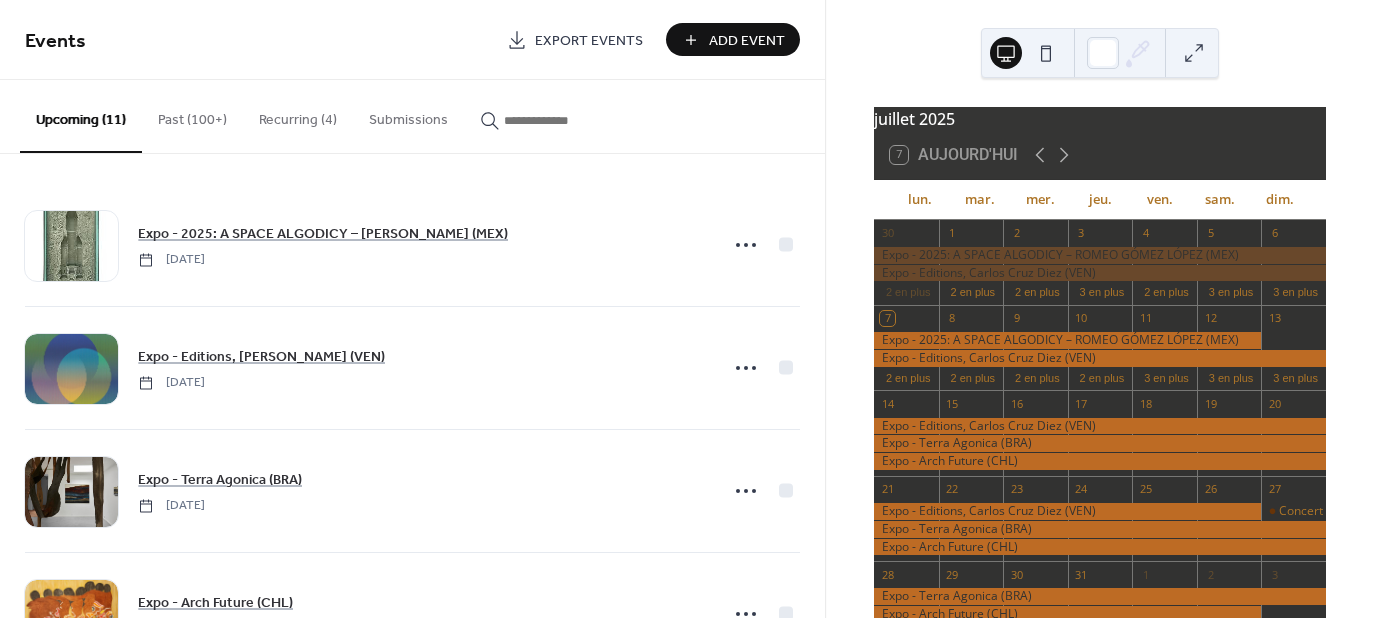 click on "Add Event" at bounding box center [747, 41] 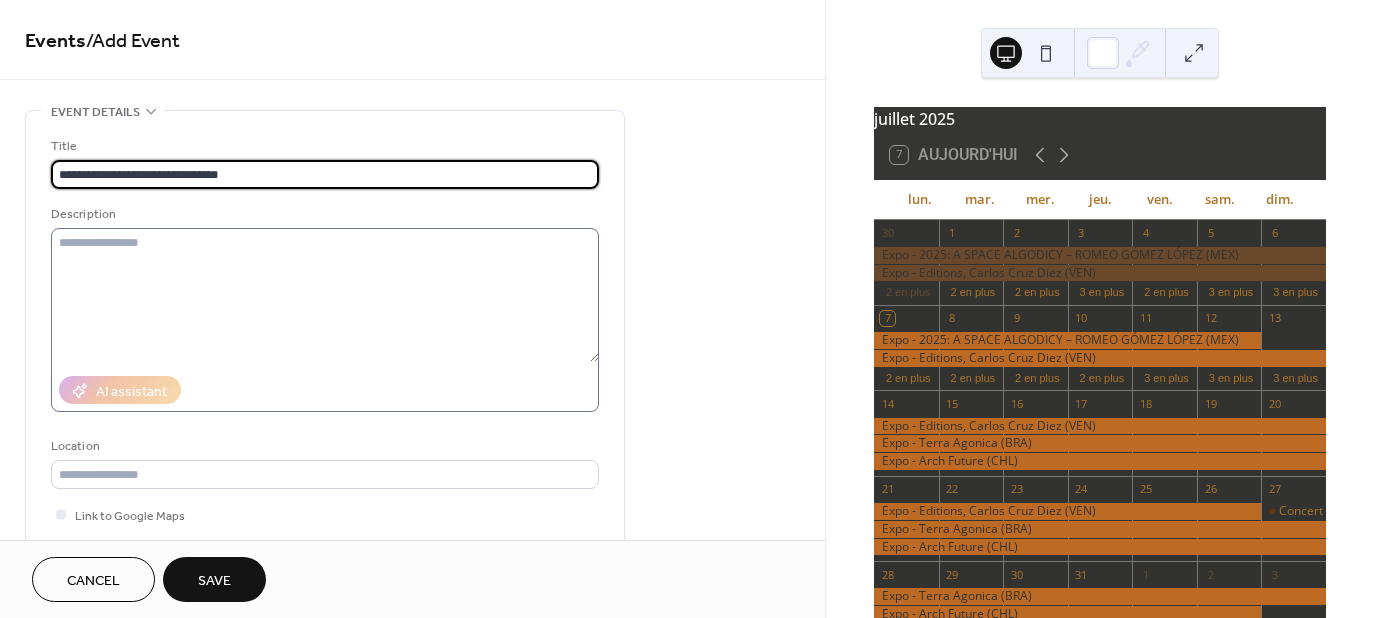 type on "**********" 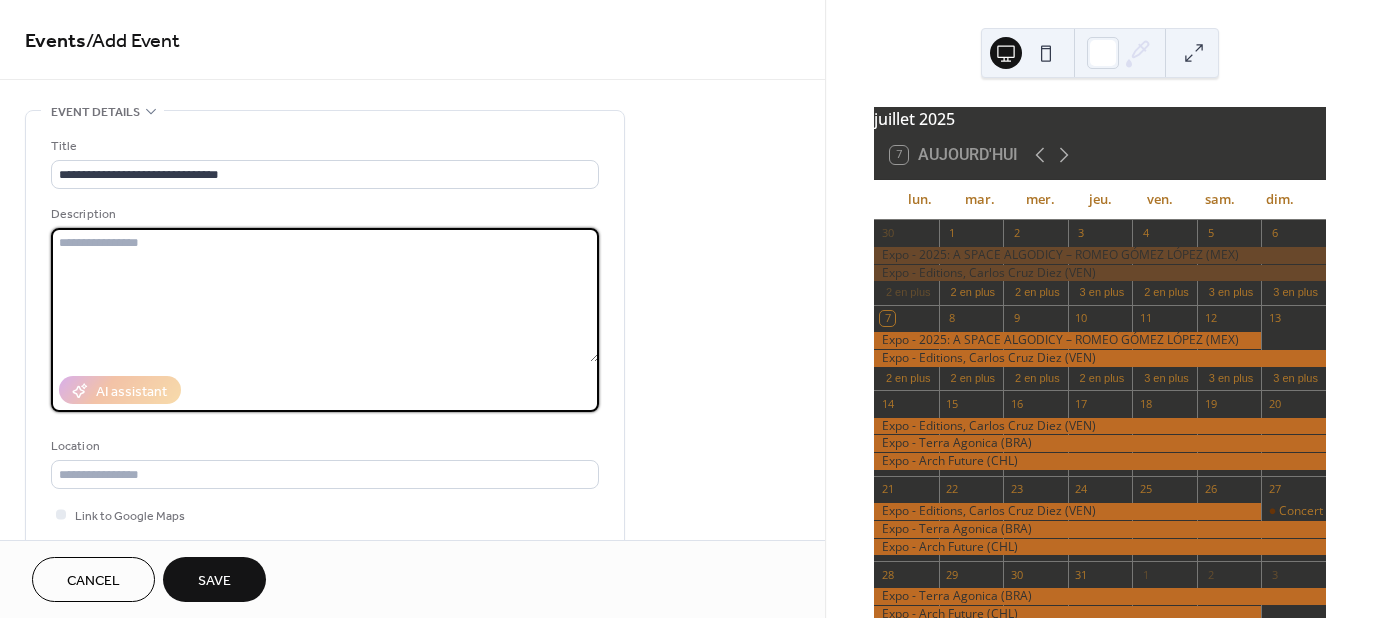 click at bounding box center (325, 295) 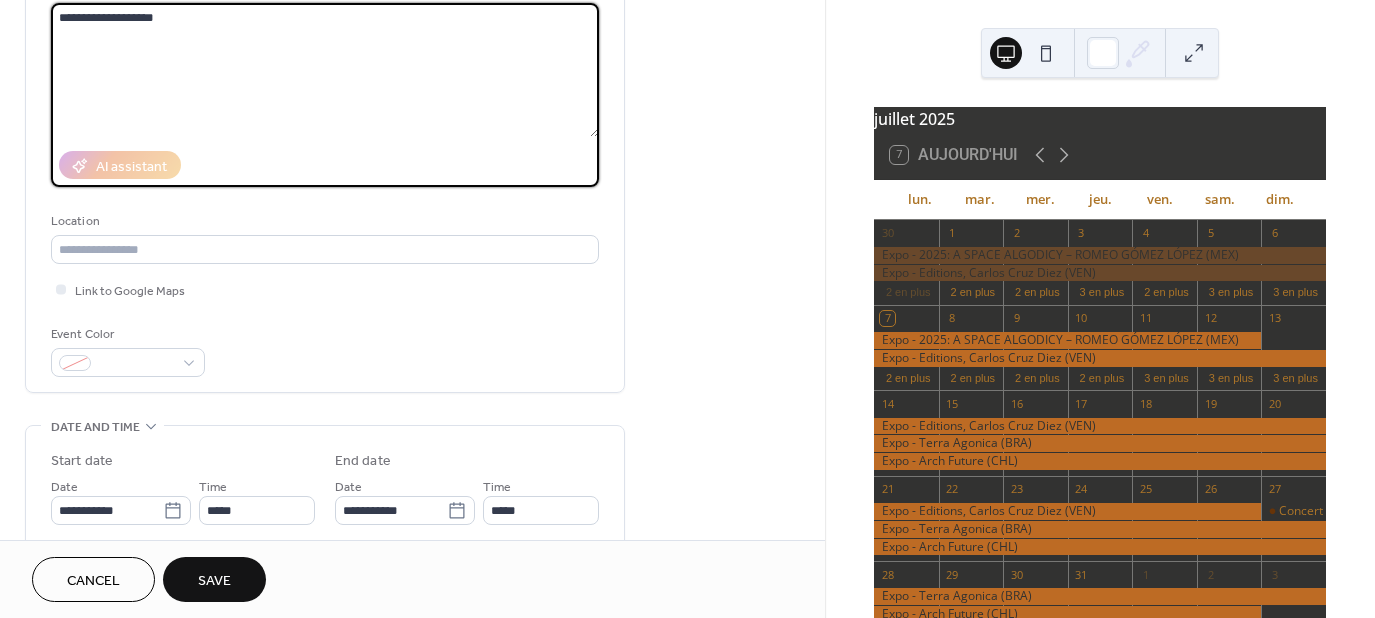 scroll, scrollTop: 226, scrollLeft: 0, axis: vertical 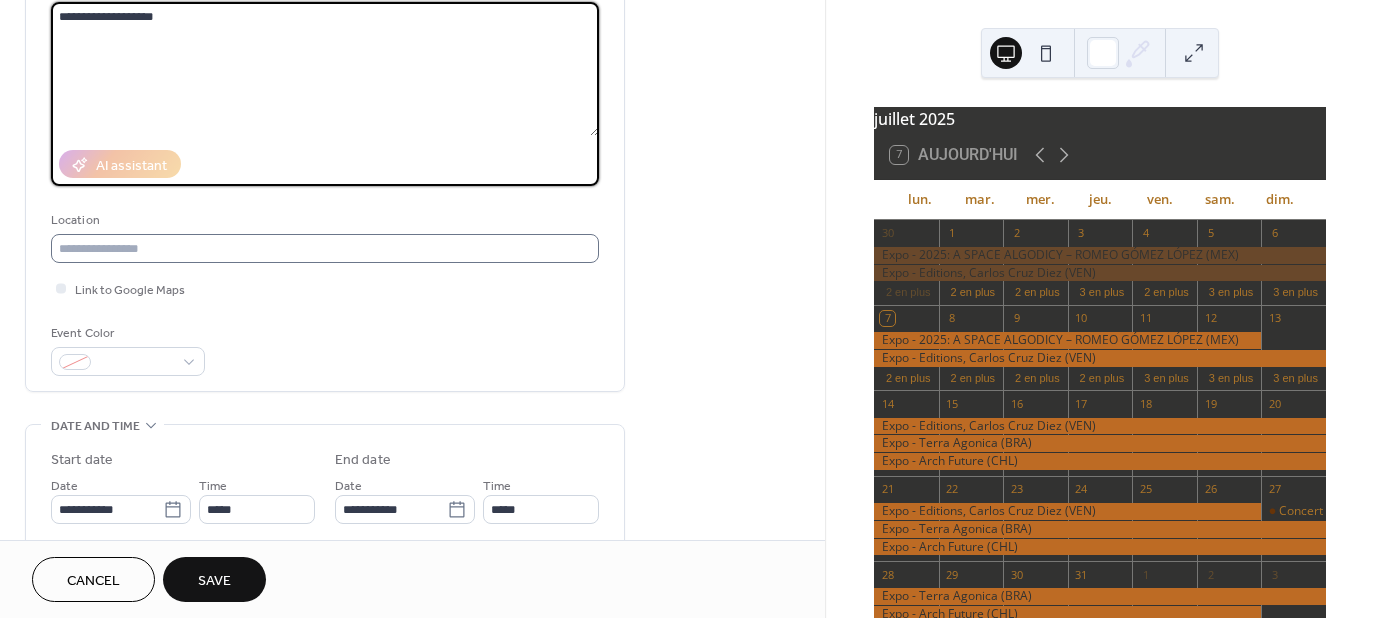 type on "**********" 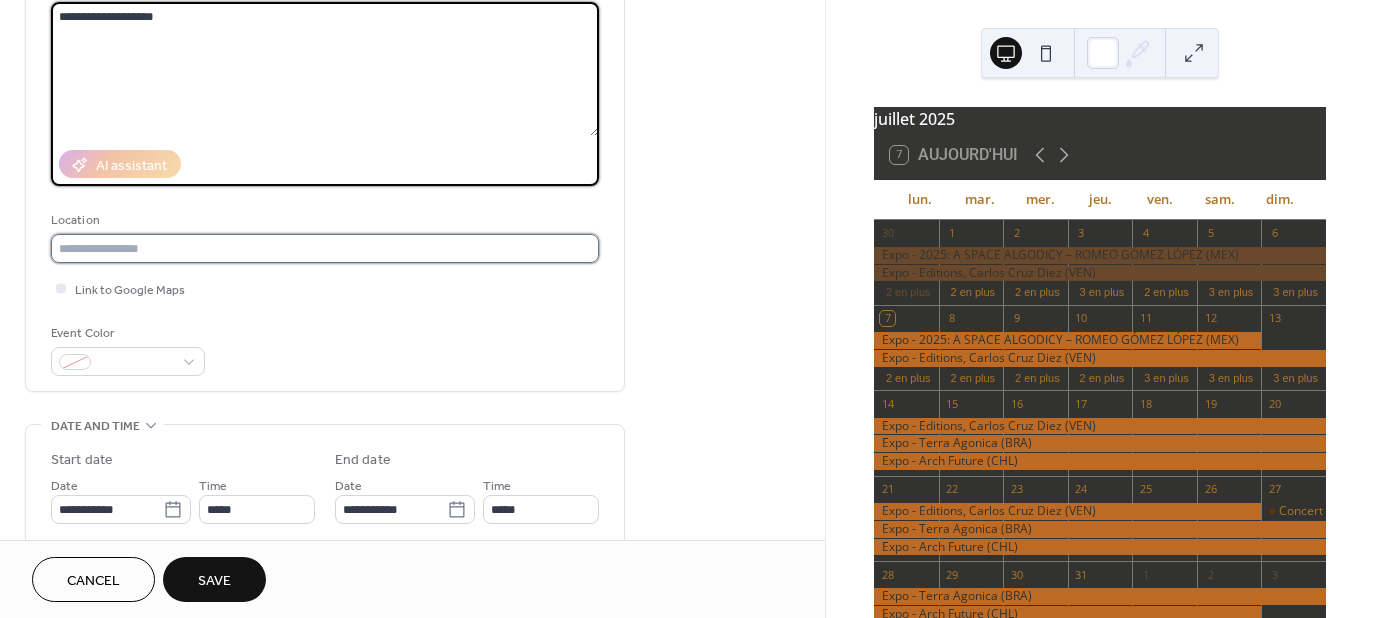 click at bounding box center [325, 248] 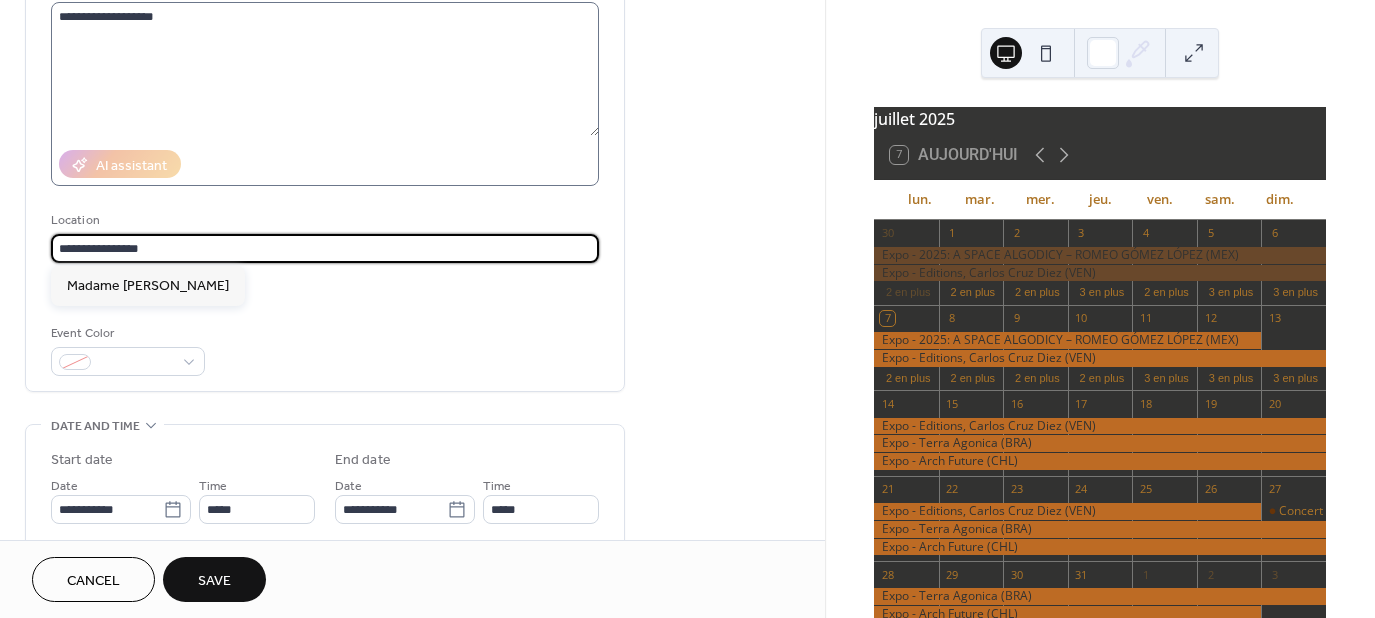 type on "**********" 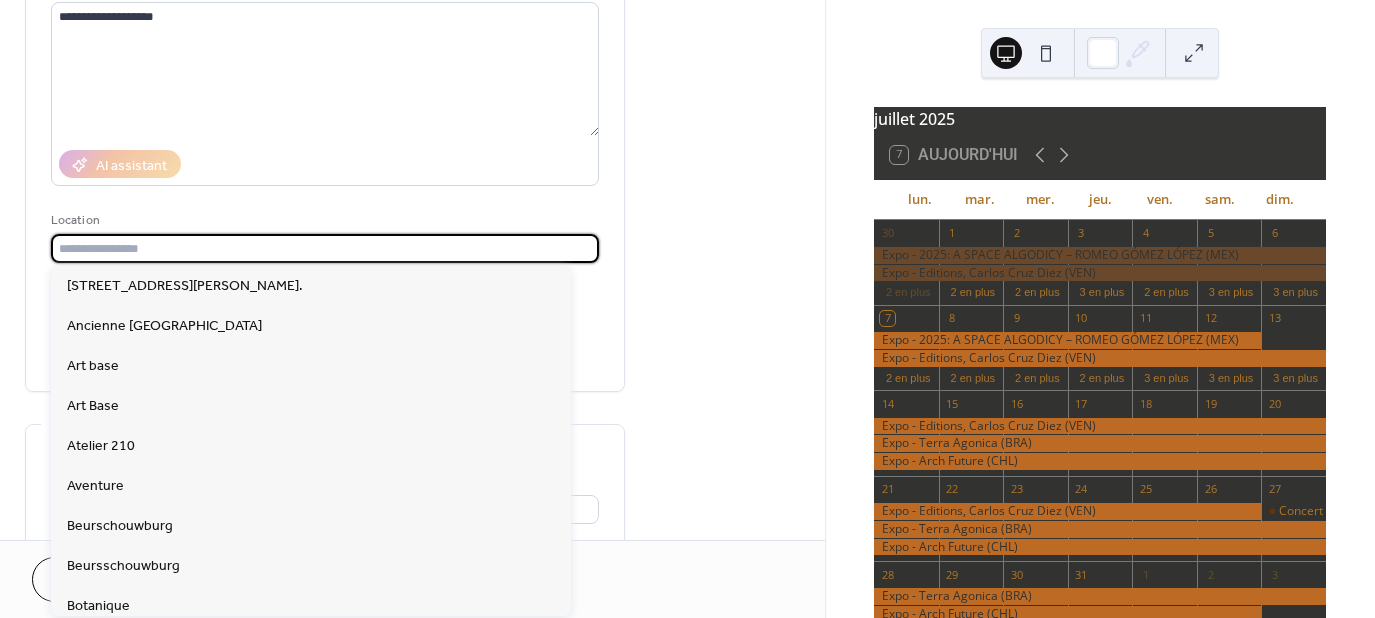 click at bounding box center [325, 248] 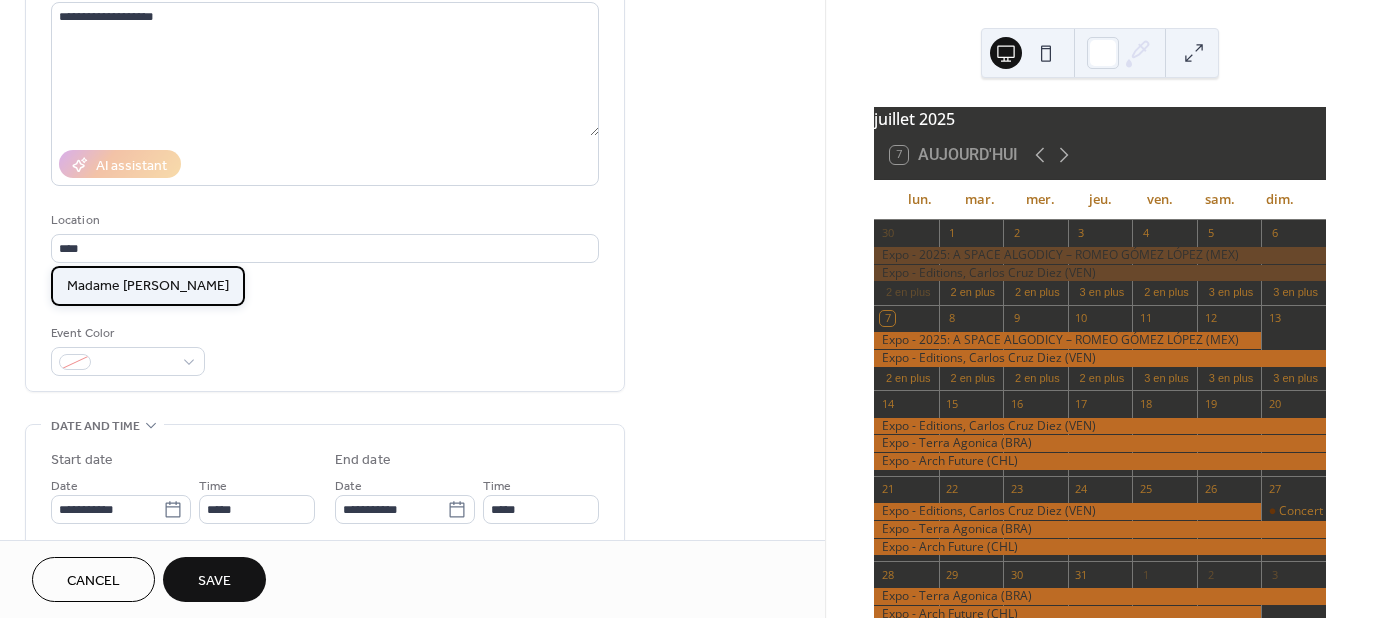 click on "Madame [PERSON_NAME]" at bounding box center (148, 286) 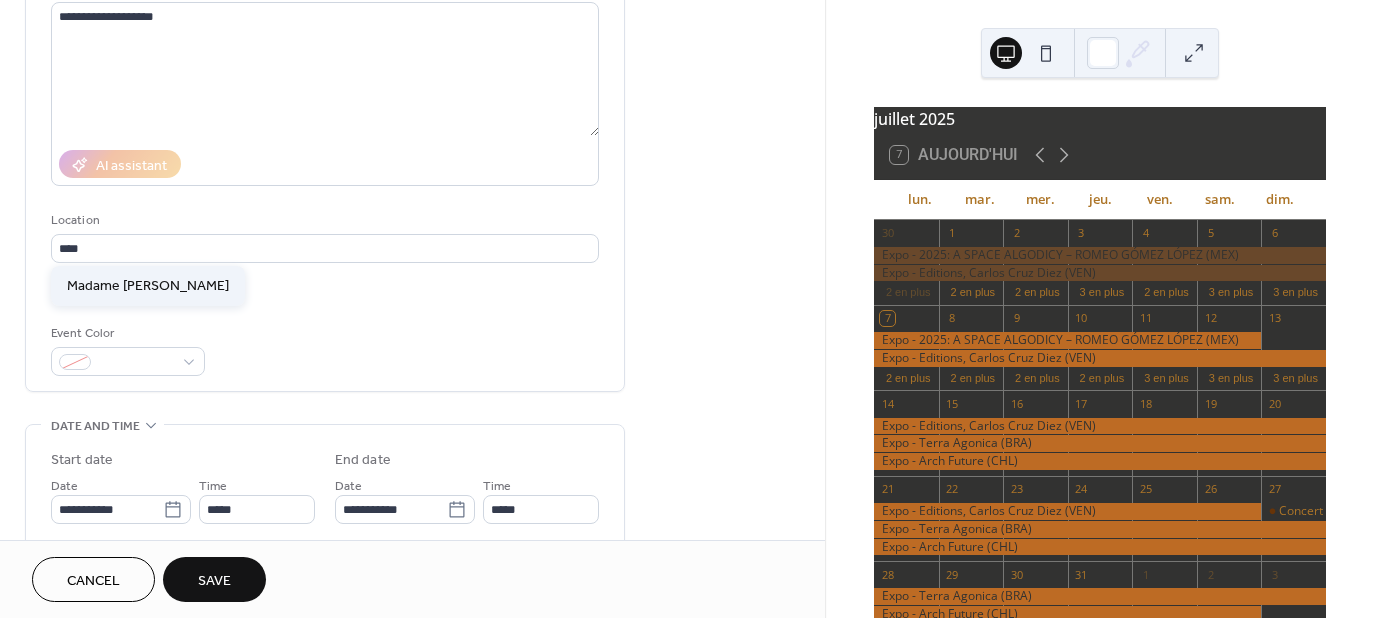 type on "**********" 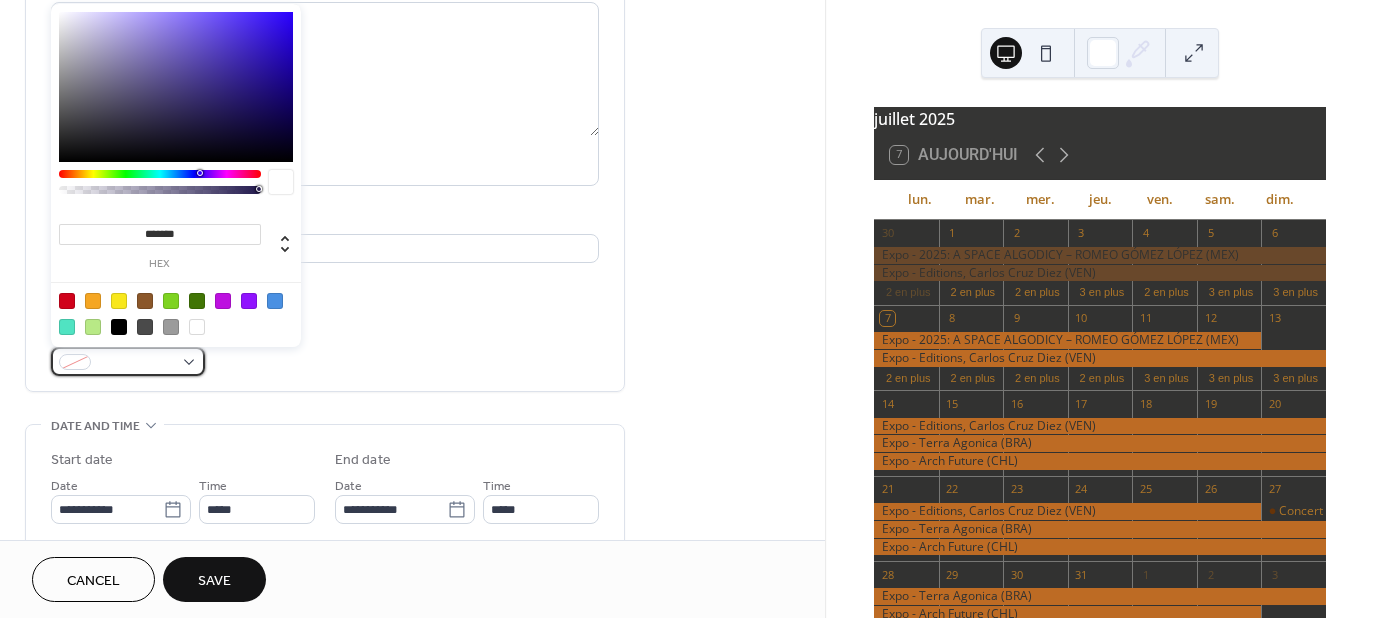 click at bounding box center [136, 363] 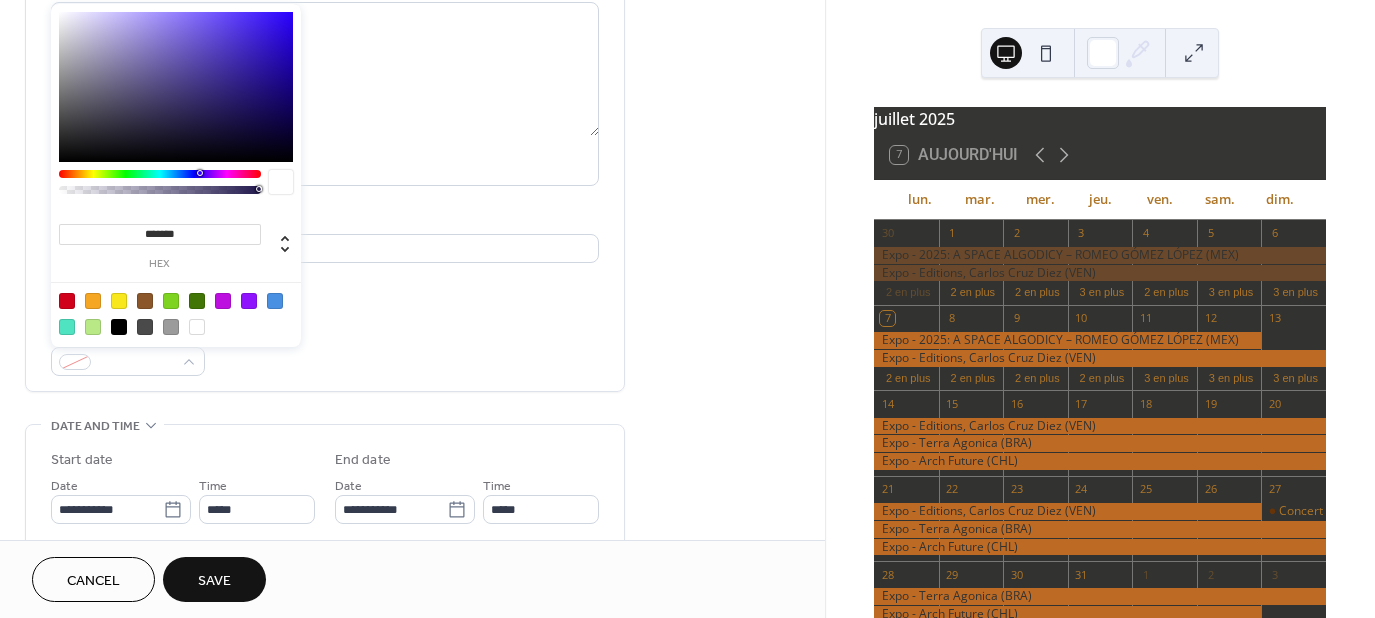 click on "*******" at bounding box center [160, 234] 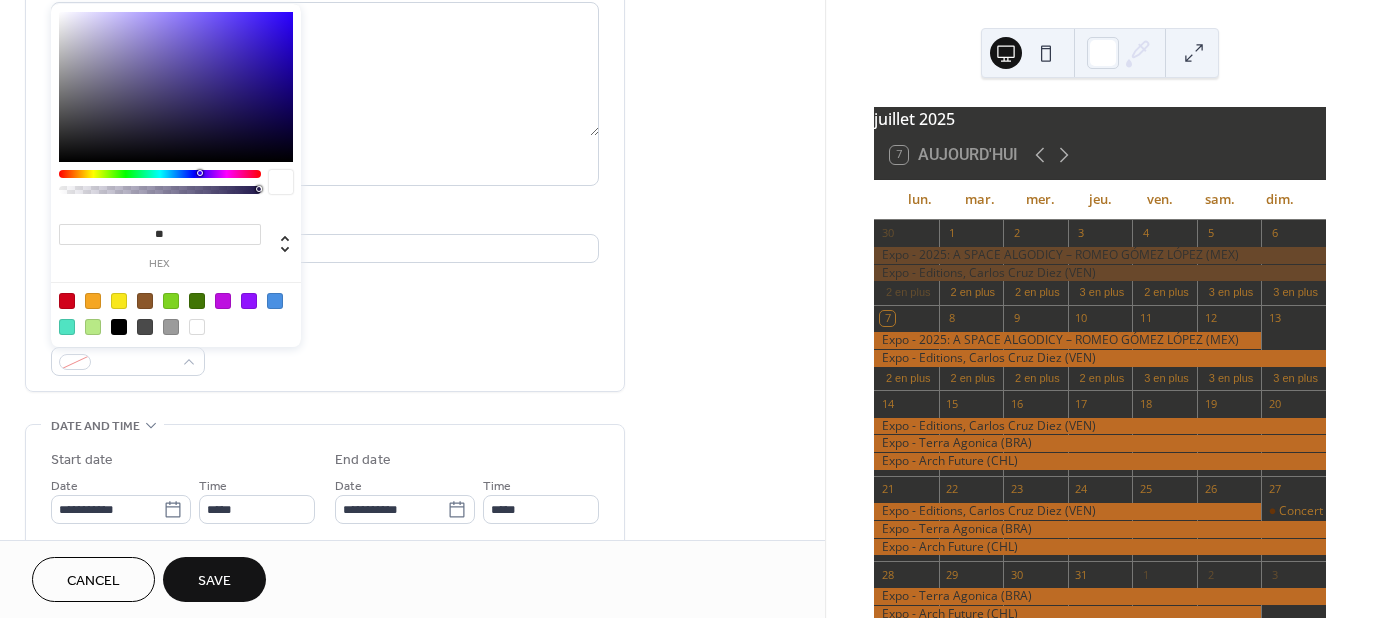 type on "*" 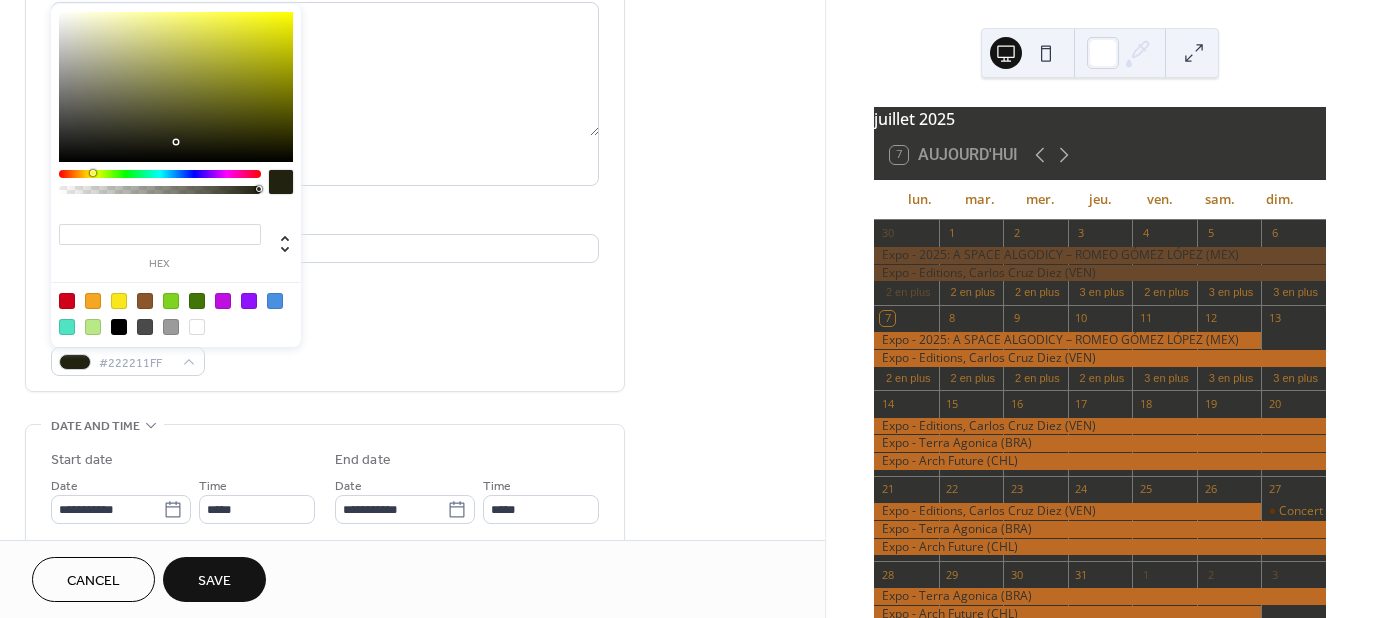 paste on "*******" 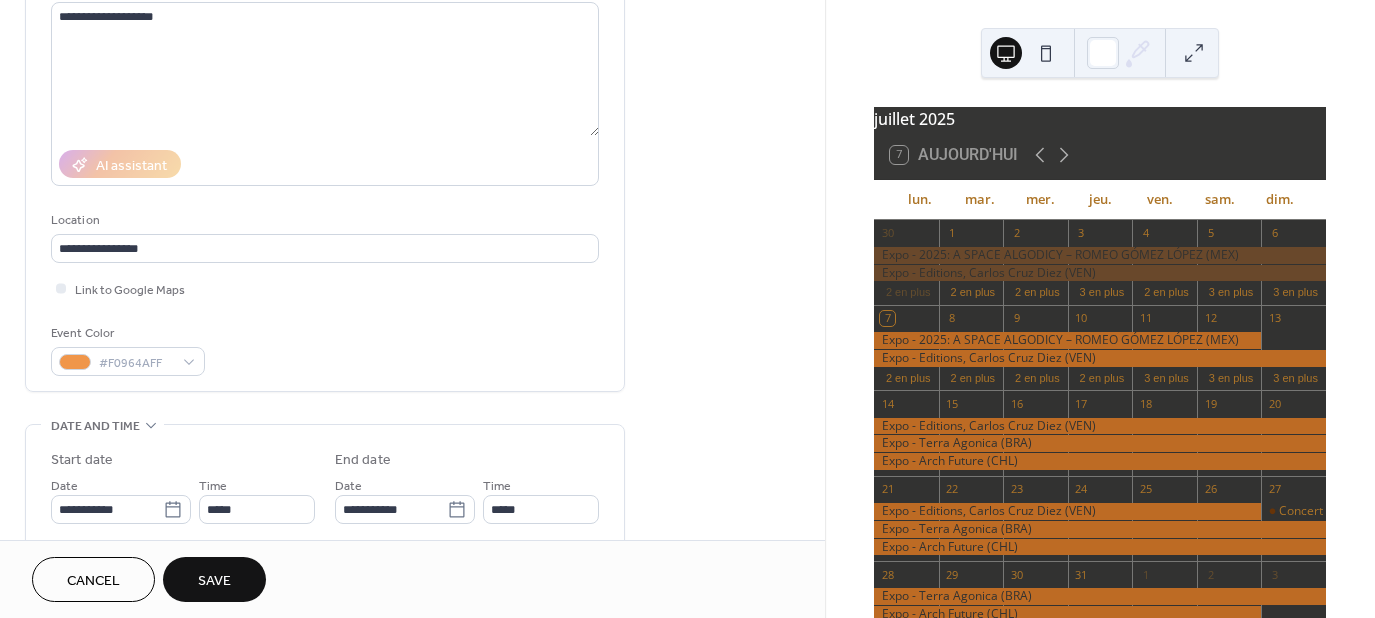 click on "Event Color #F0964AFF" at bounding box center (325, 349) 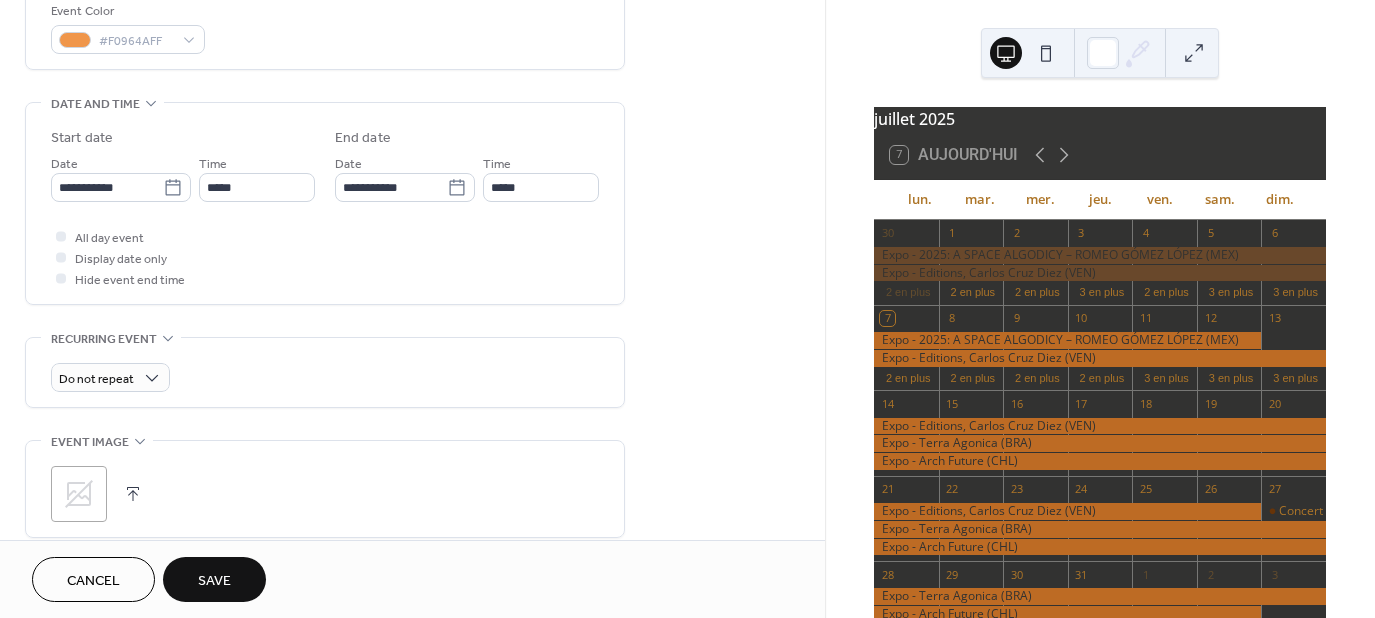 scroll, scrollTop: 580, scrollLeft: 0, axis: vertical 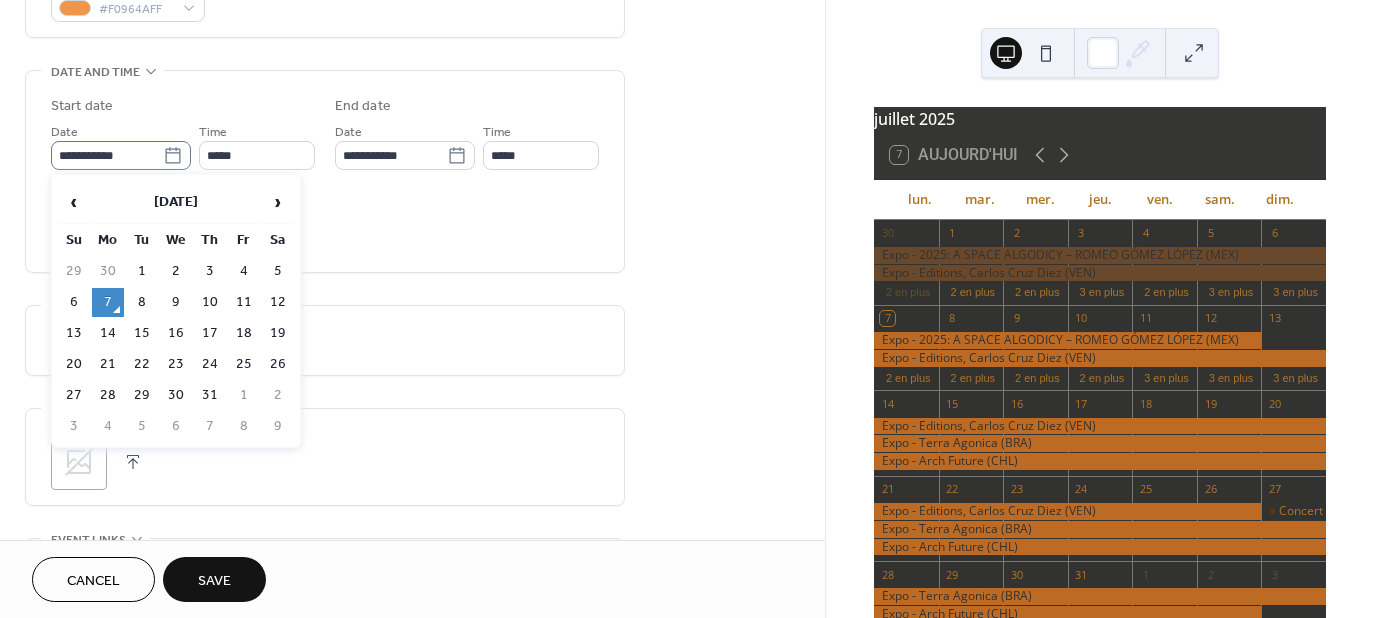 click 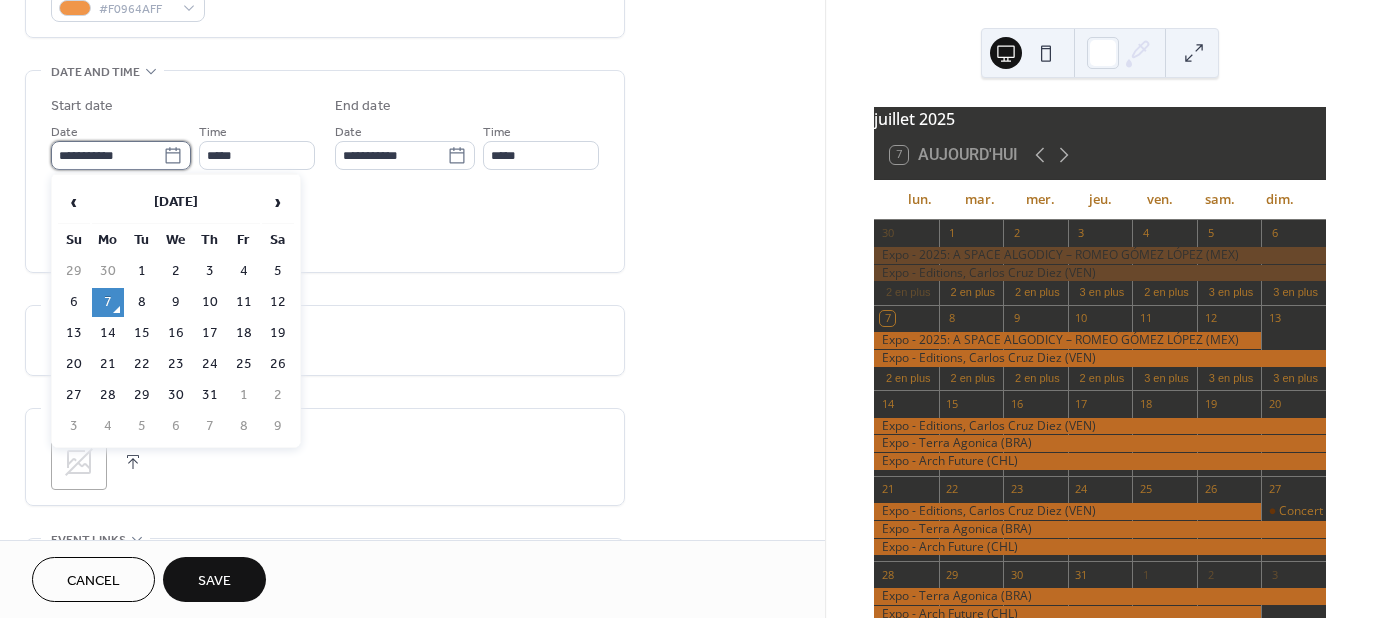click on "**********" at bounding box center [107, 155] 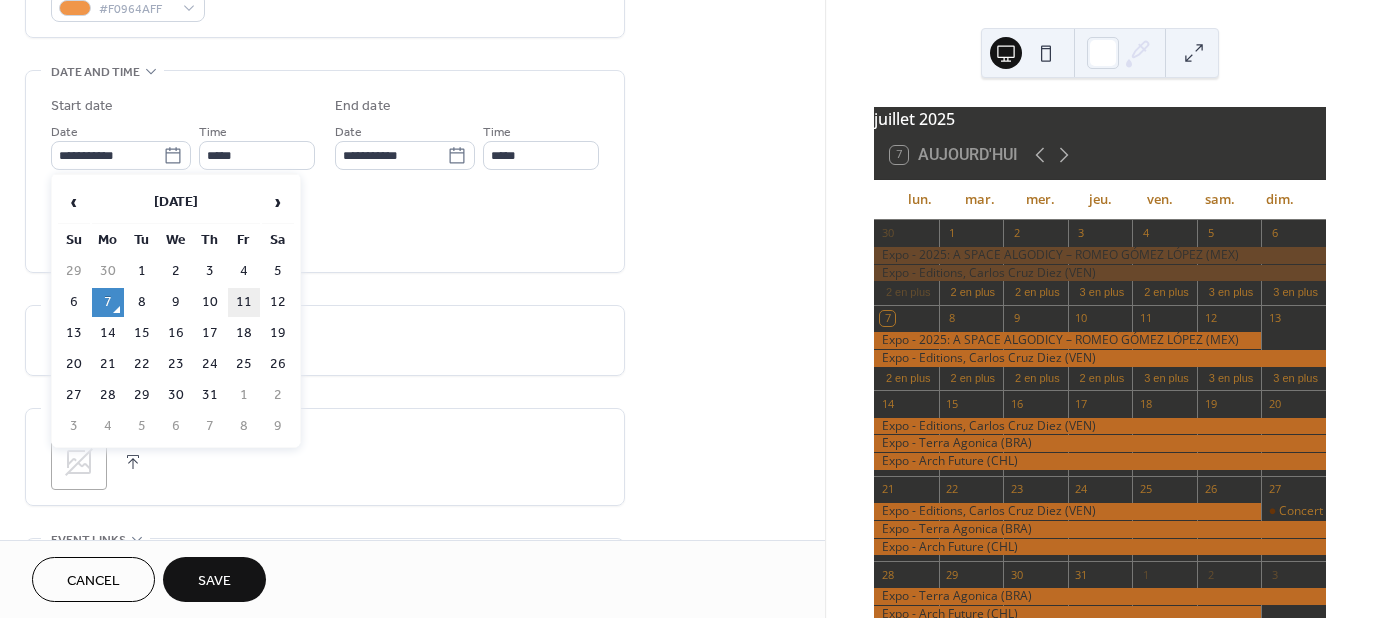 click on "11" at bounding box center (244, 302) 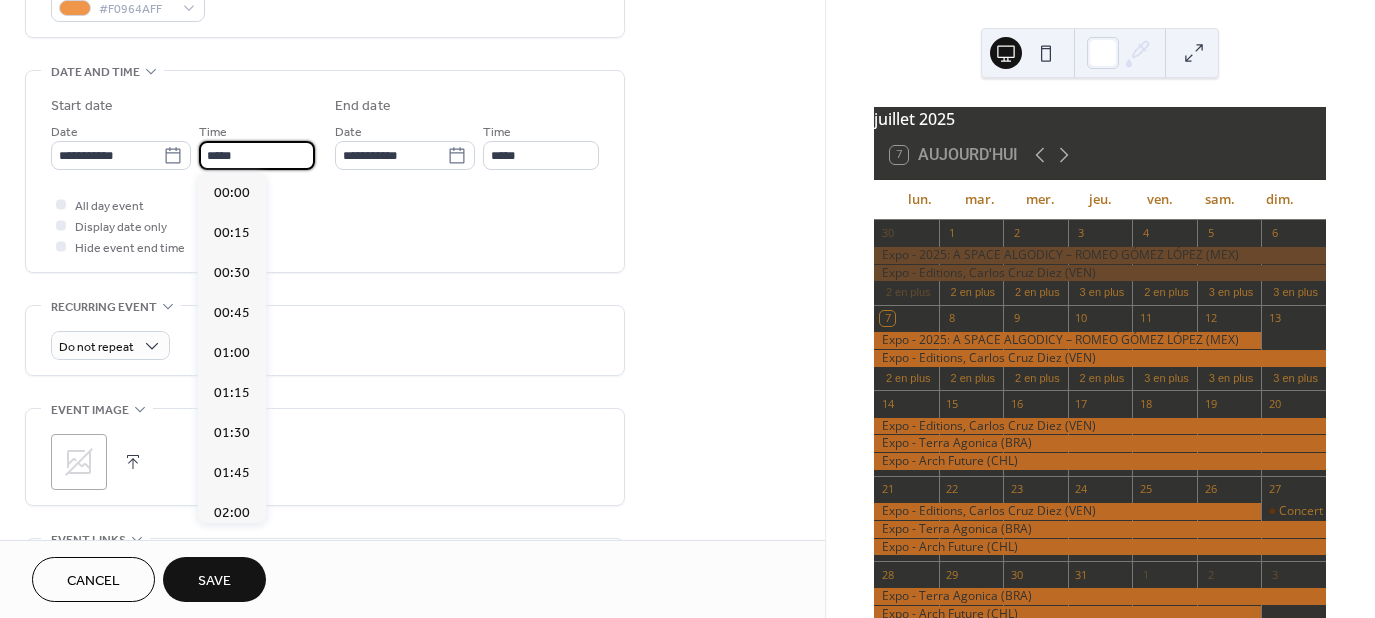 click on "*****" at bounding box center (257, 155) 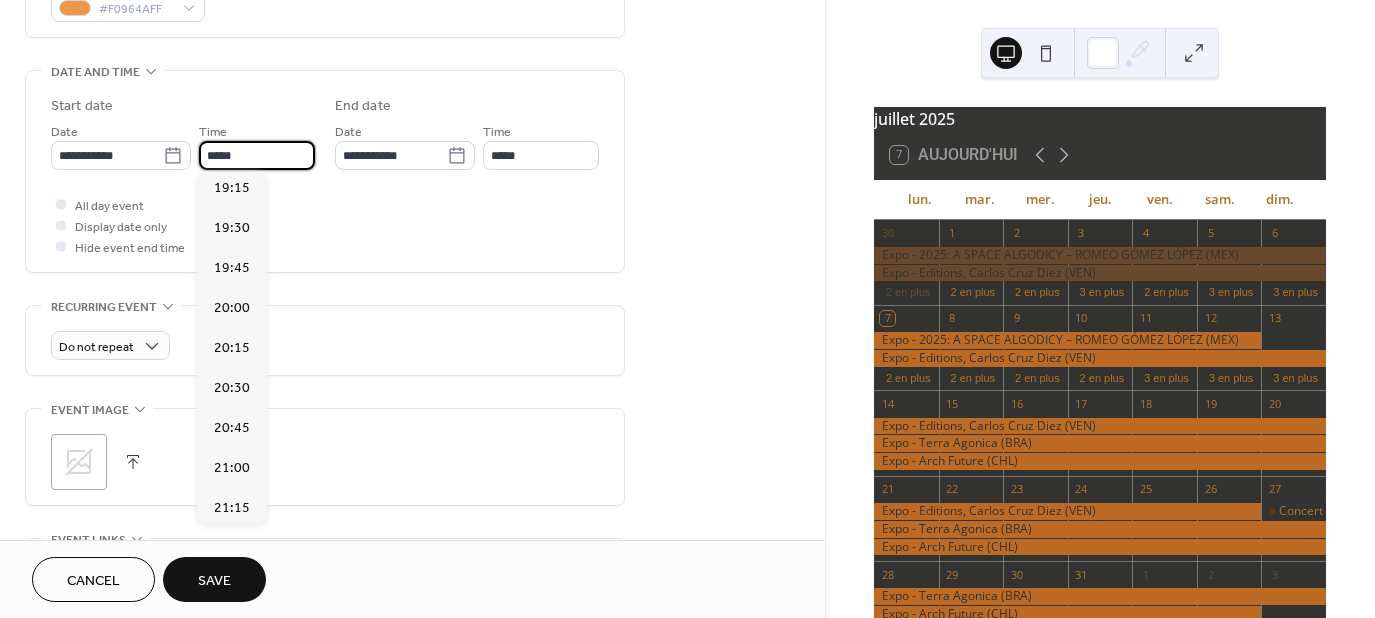 scroll, scrollTop: 3092, scrollLeft: 0, axis: vertical 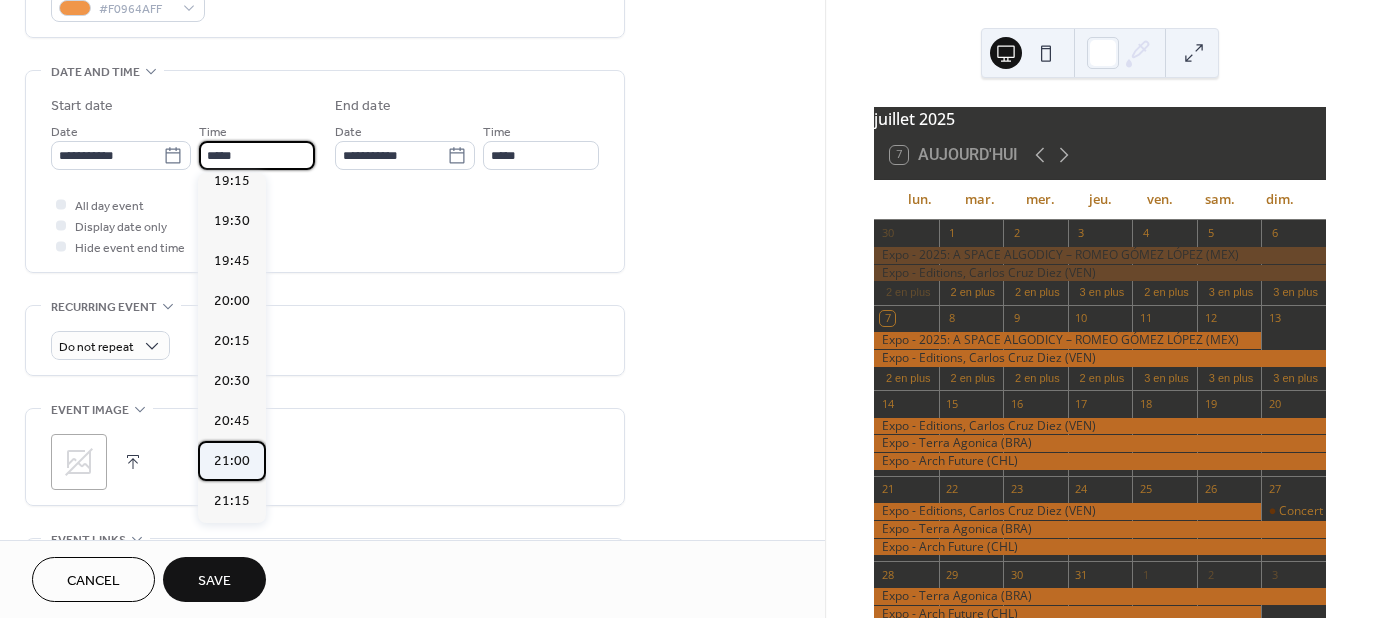 click on "21:00" at bounding box center (232, 461) 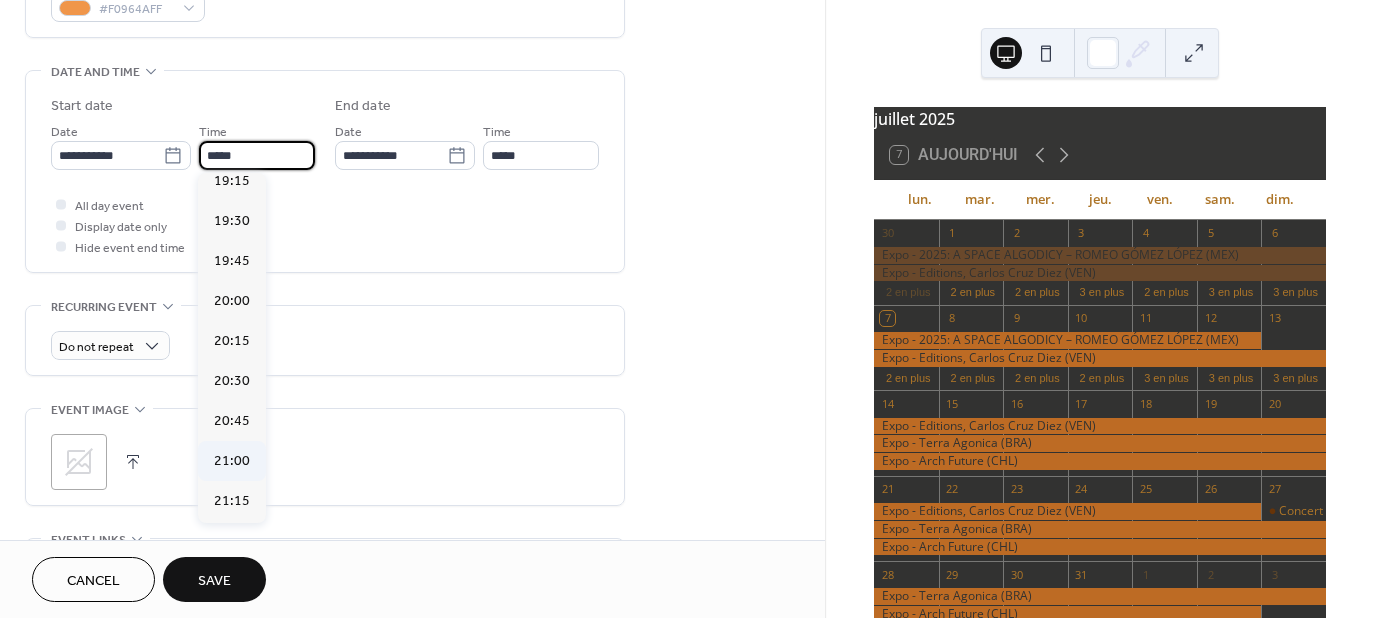 type on "*****" 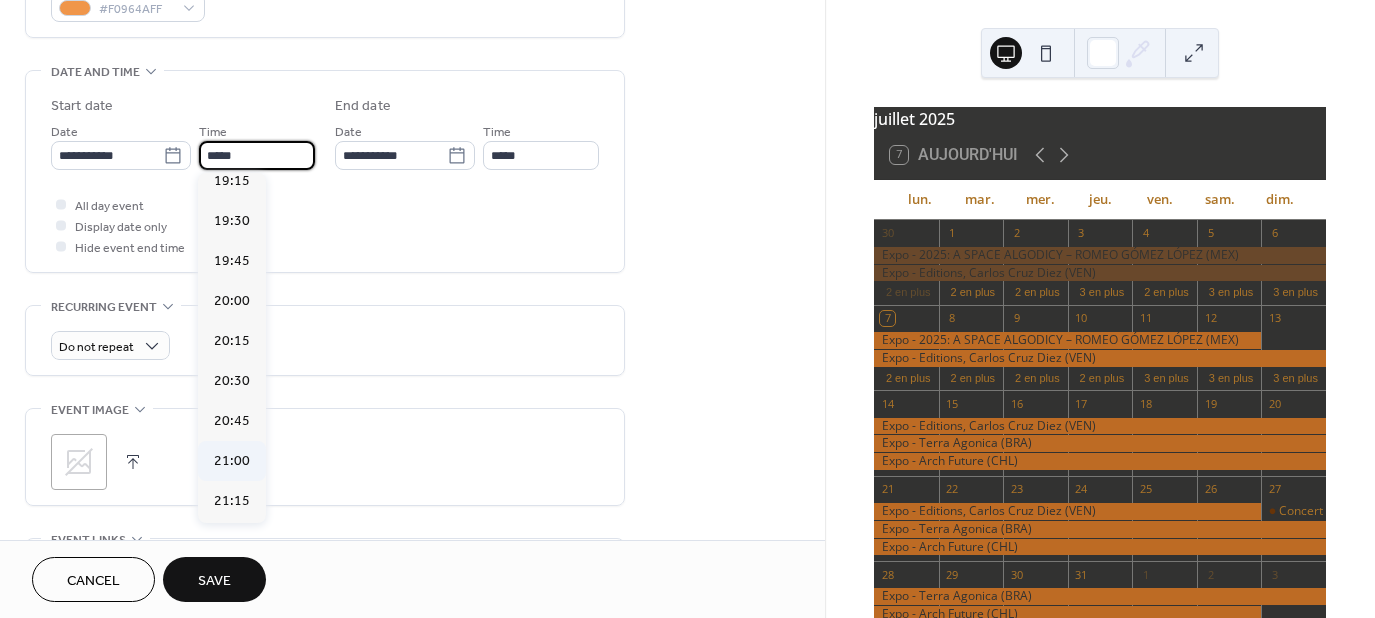 type on "*****" 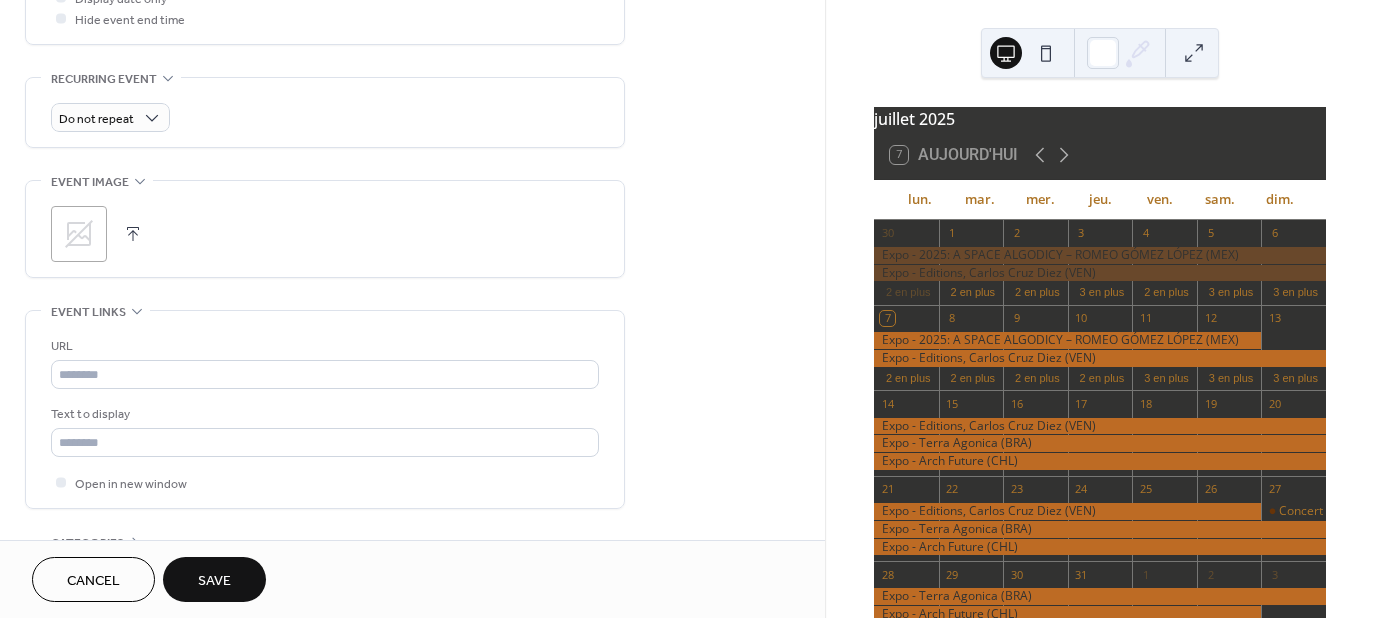 scroll, scrollTop: 810, scrollLeft: 0, axis: vertical 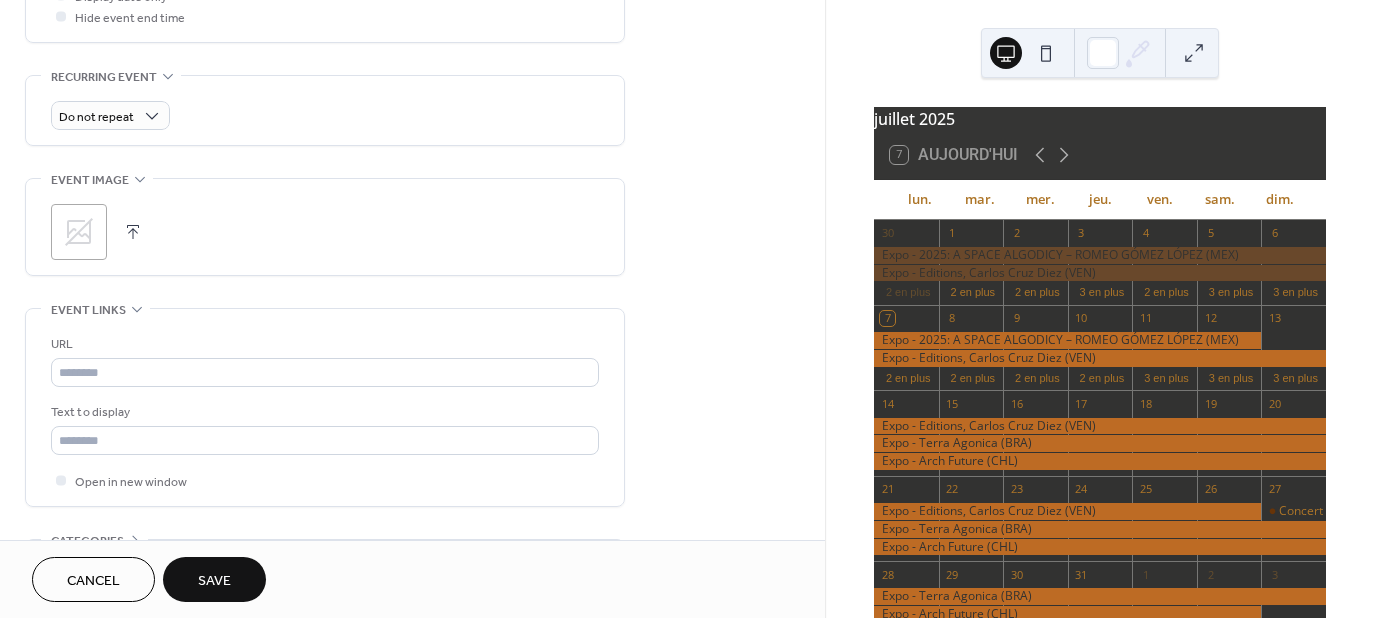 click at bounding box center [133, 232] 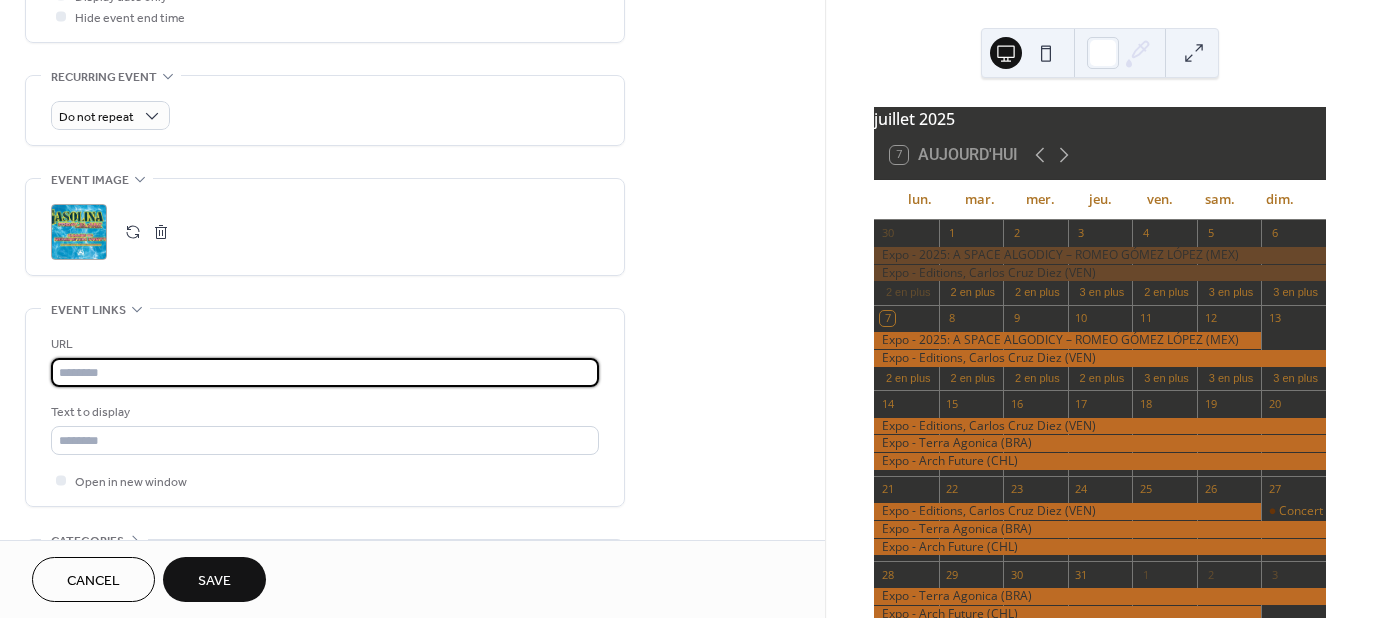 click at bounding box center [325, 372] 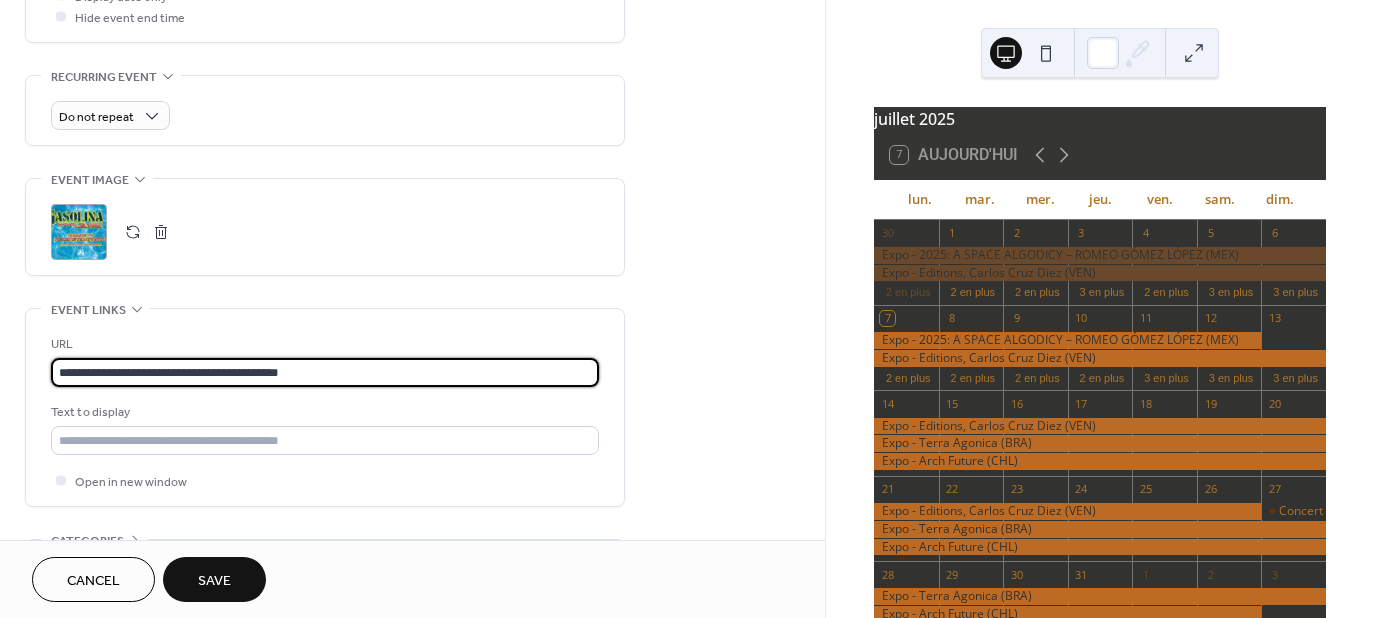 type on "**********" 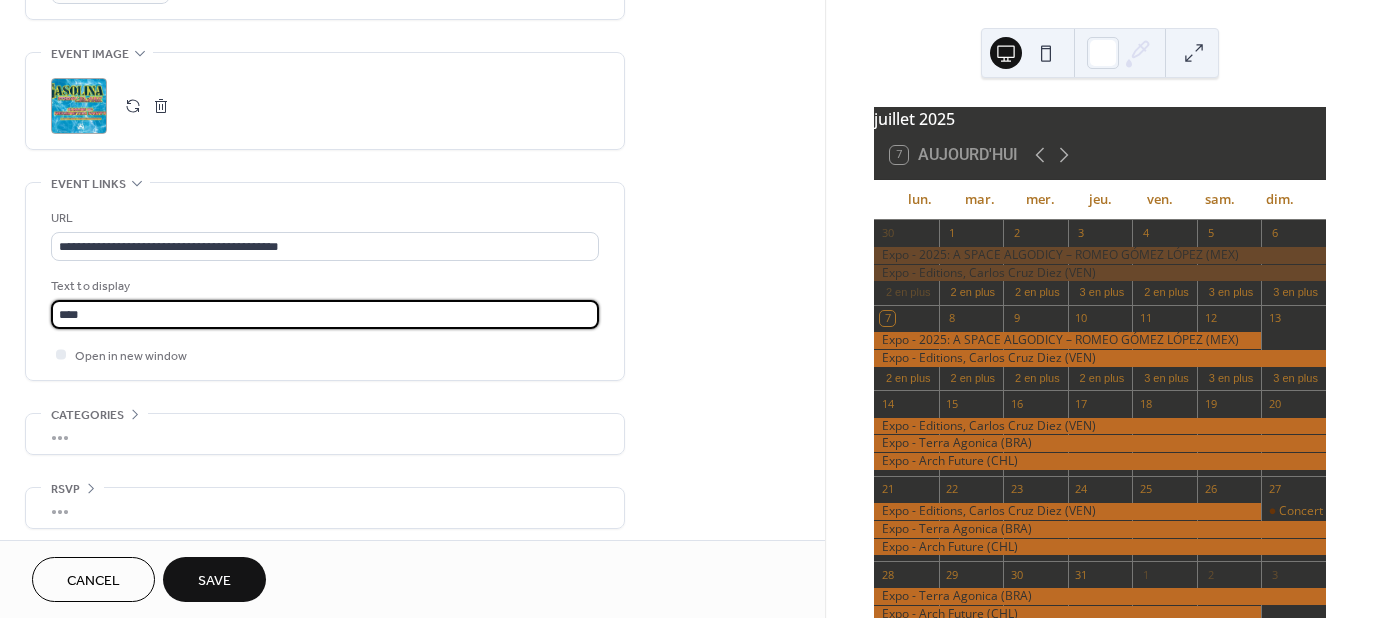 scroll, scrollTop: 942, scrollLeft: 0, axis: vertical 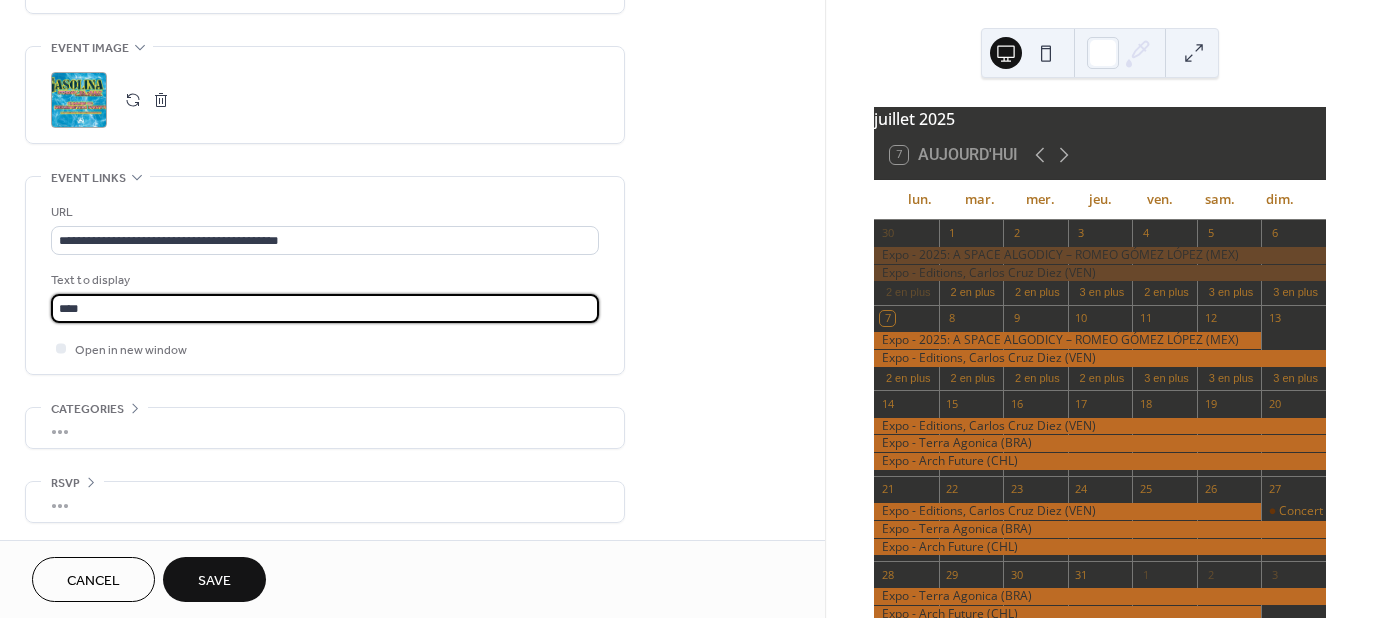 type on "****" 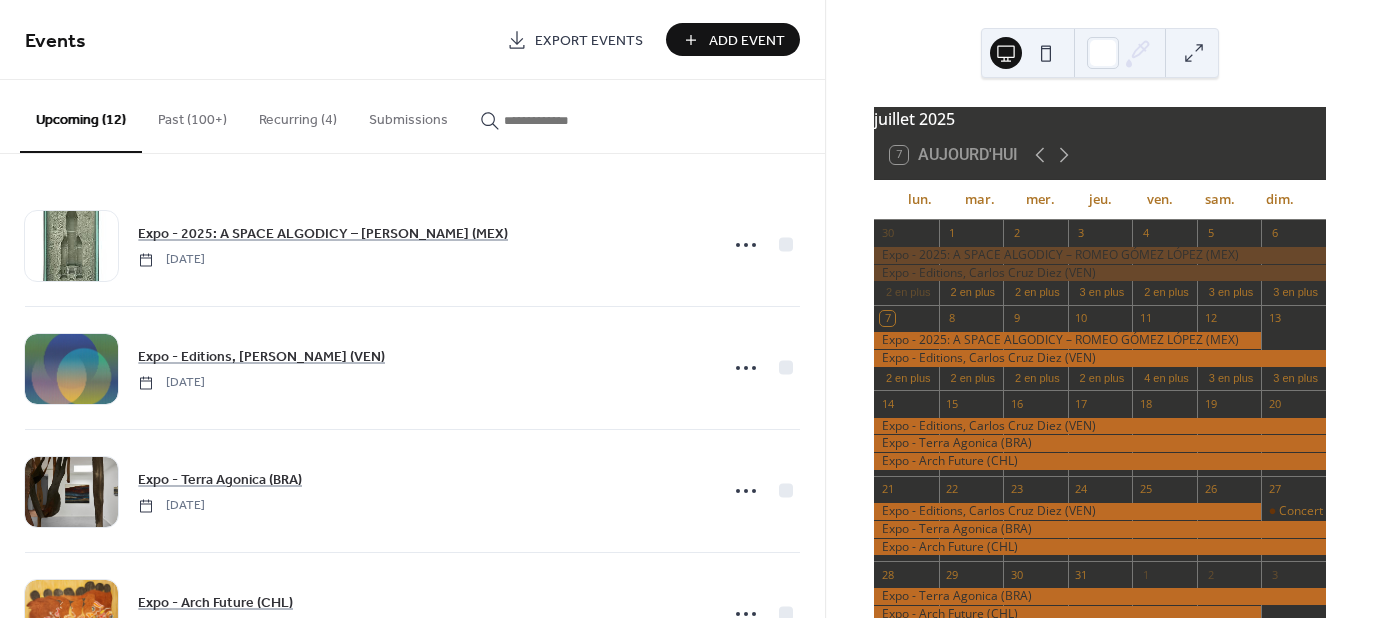 click on "Add Event" at bounding box center (747, 41) 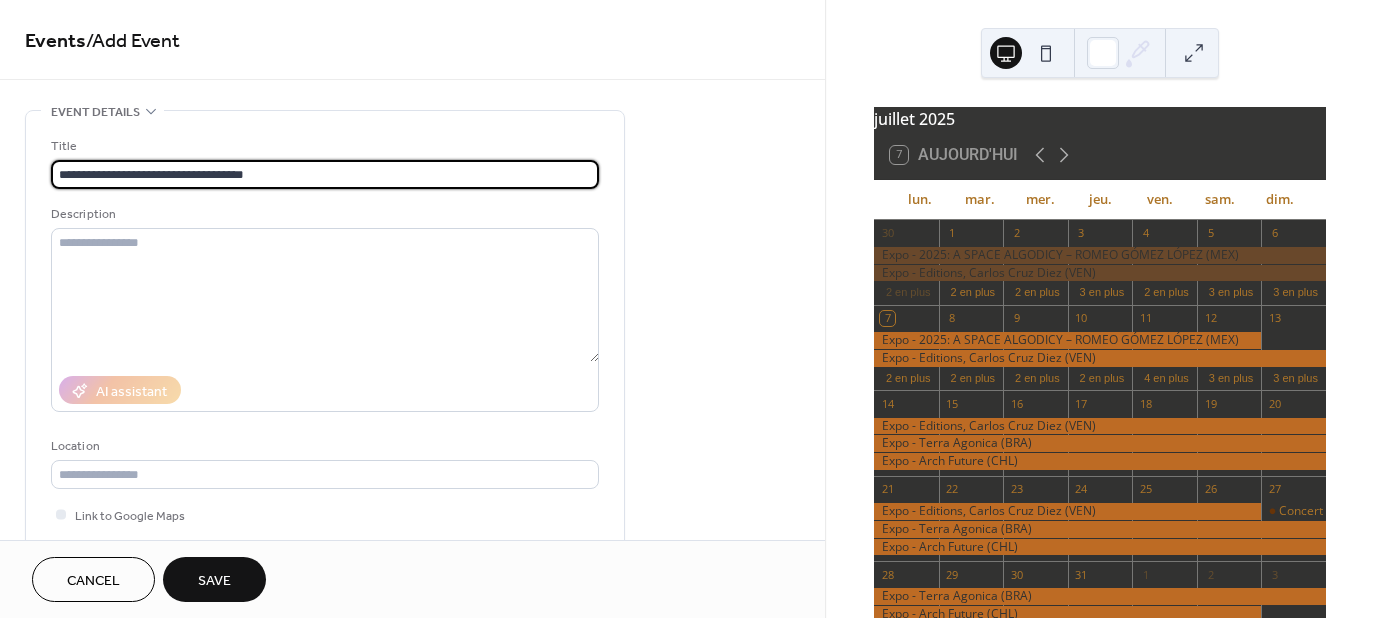 type on "**********" 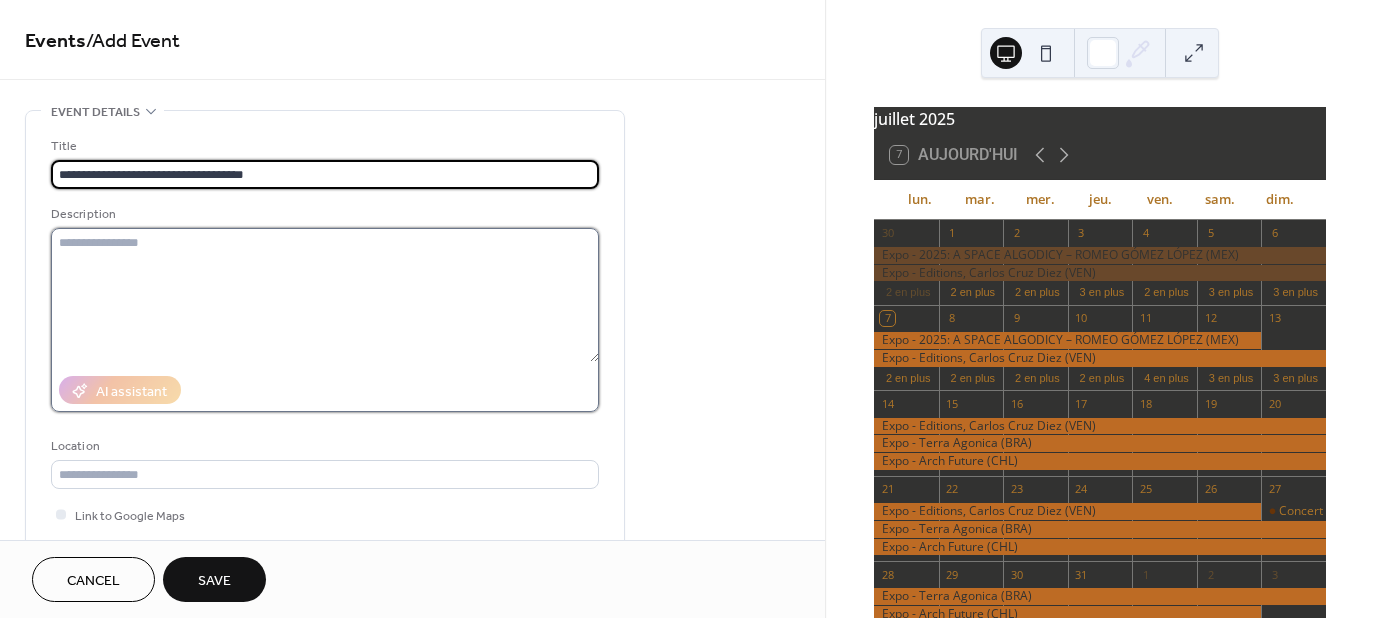 click at bounding box center [325, 295] 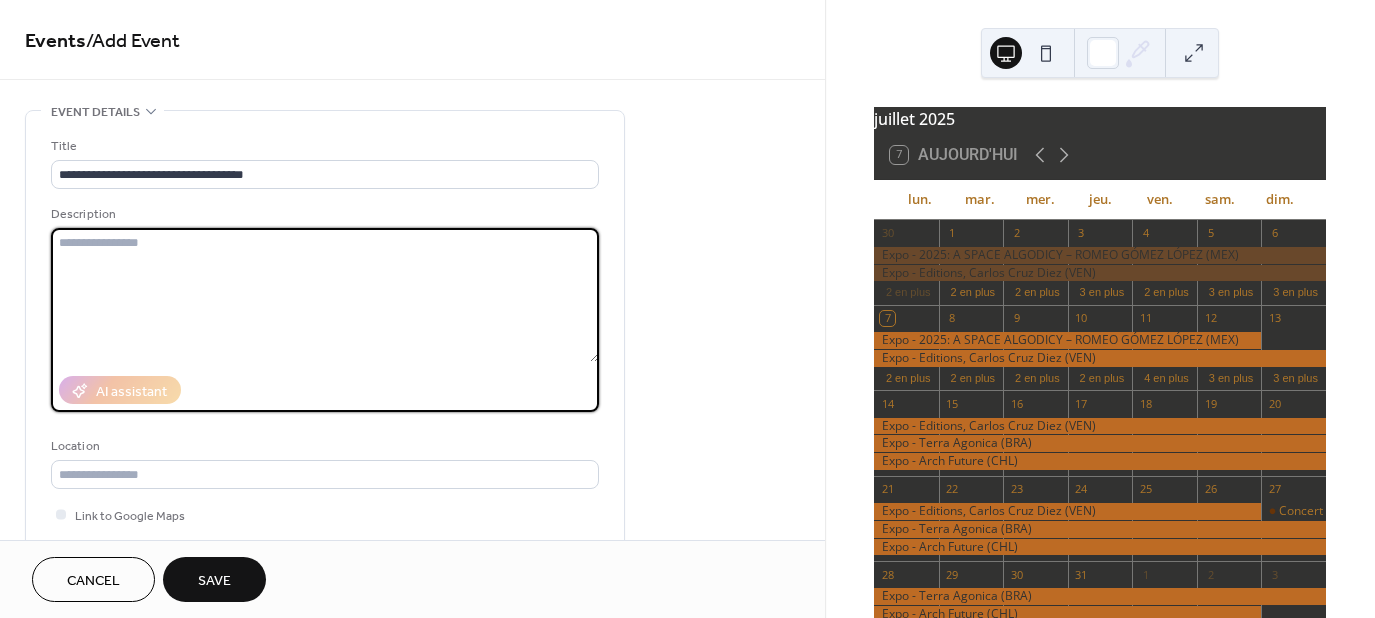 paste on "**********" 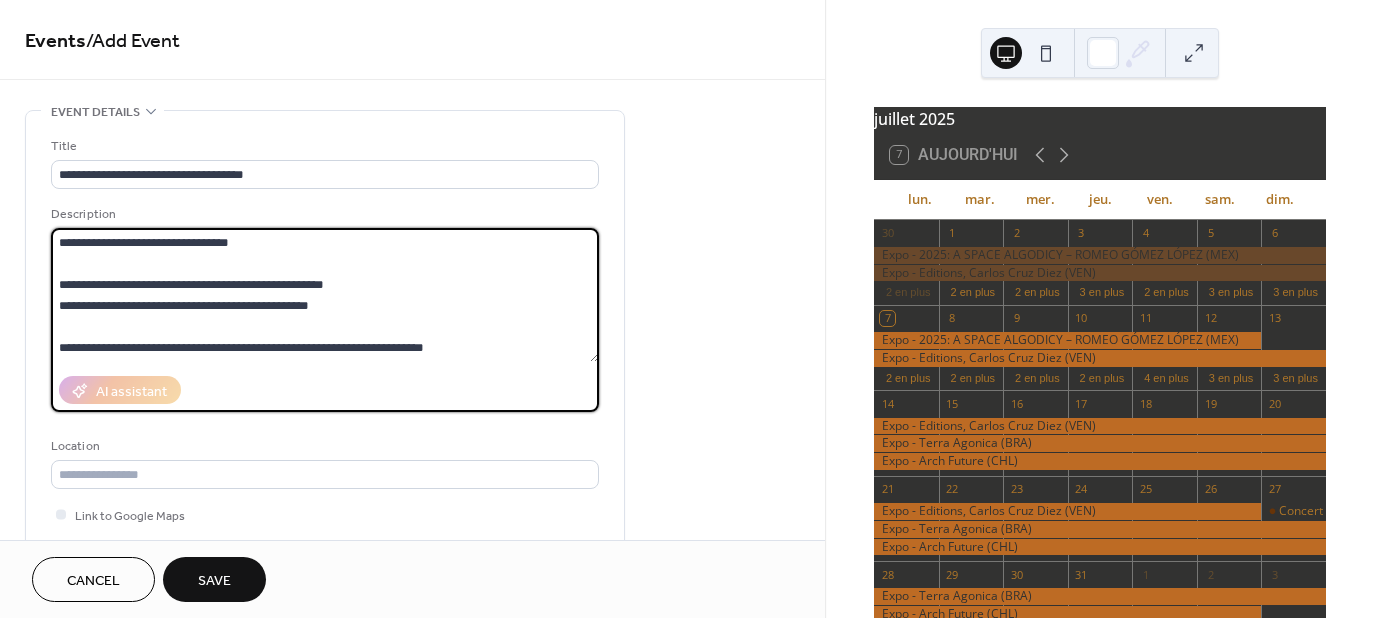 scroll, scrollTop: 249, scrollLeft: 0, axis: vertical 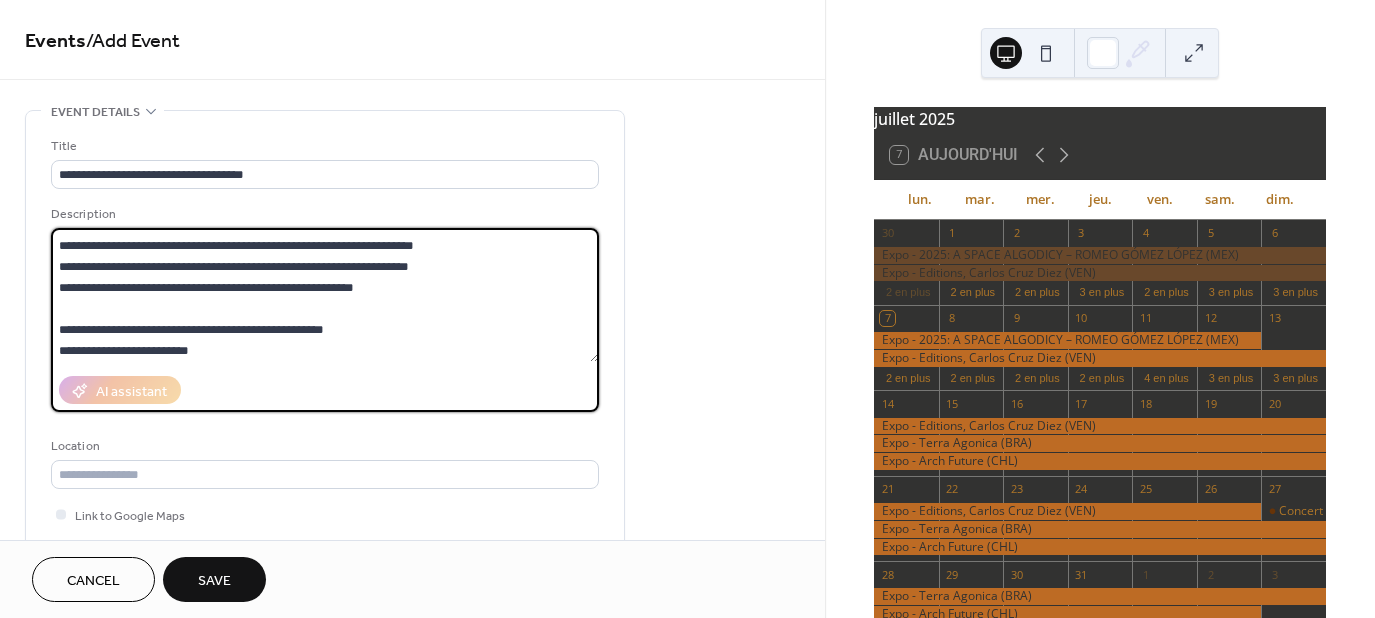 type on "**********" 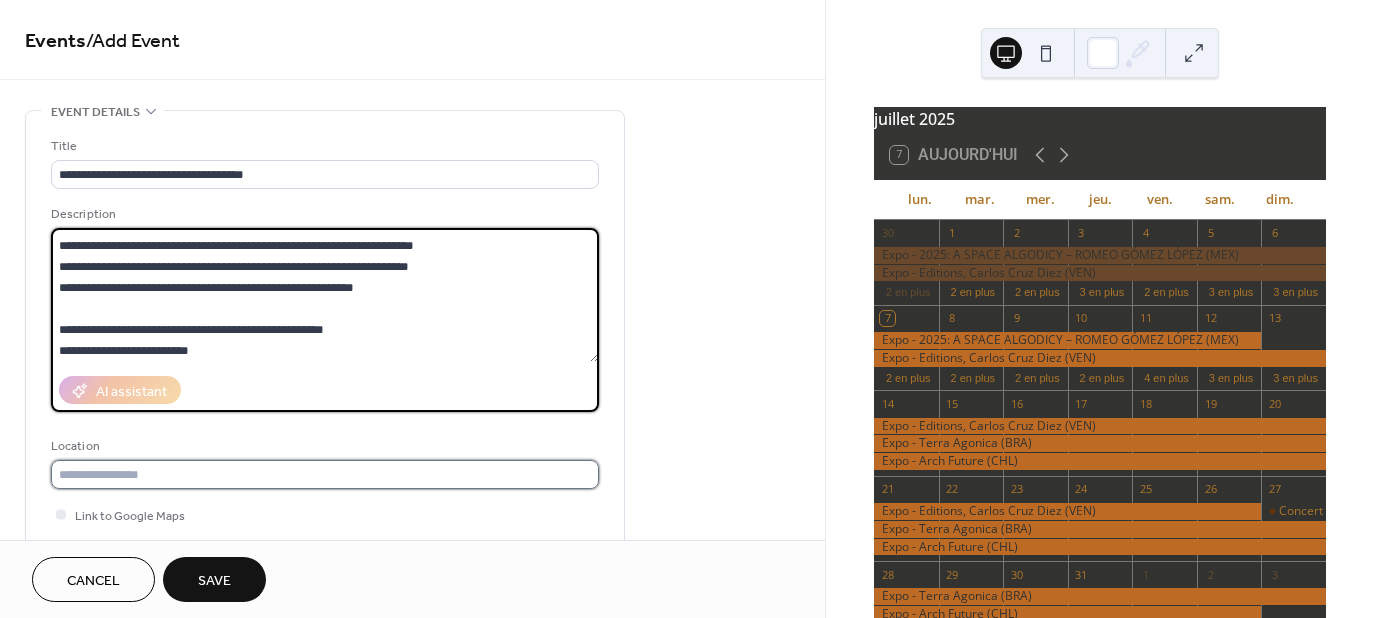 click at bounding box center (325, 474) 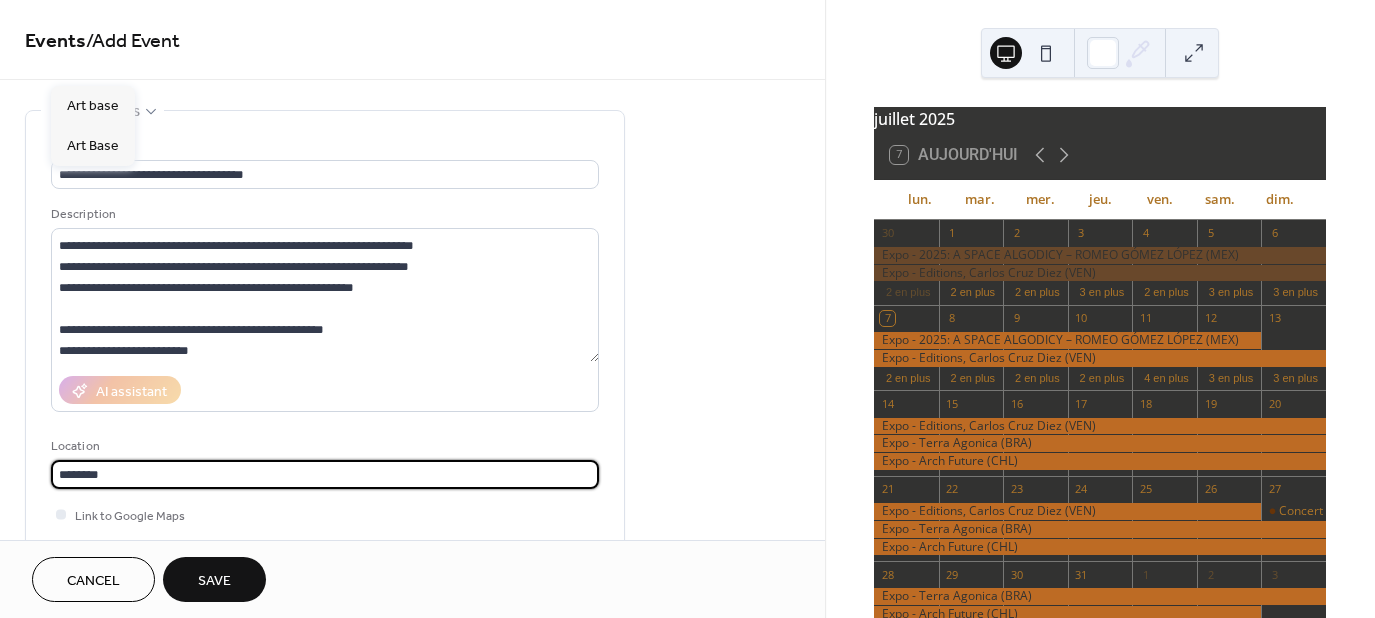 scroll, scrollTop: 1, scrollLeft: 0, axis: vertical 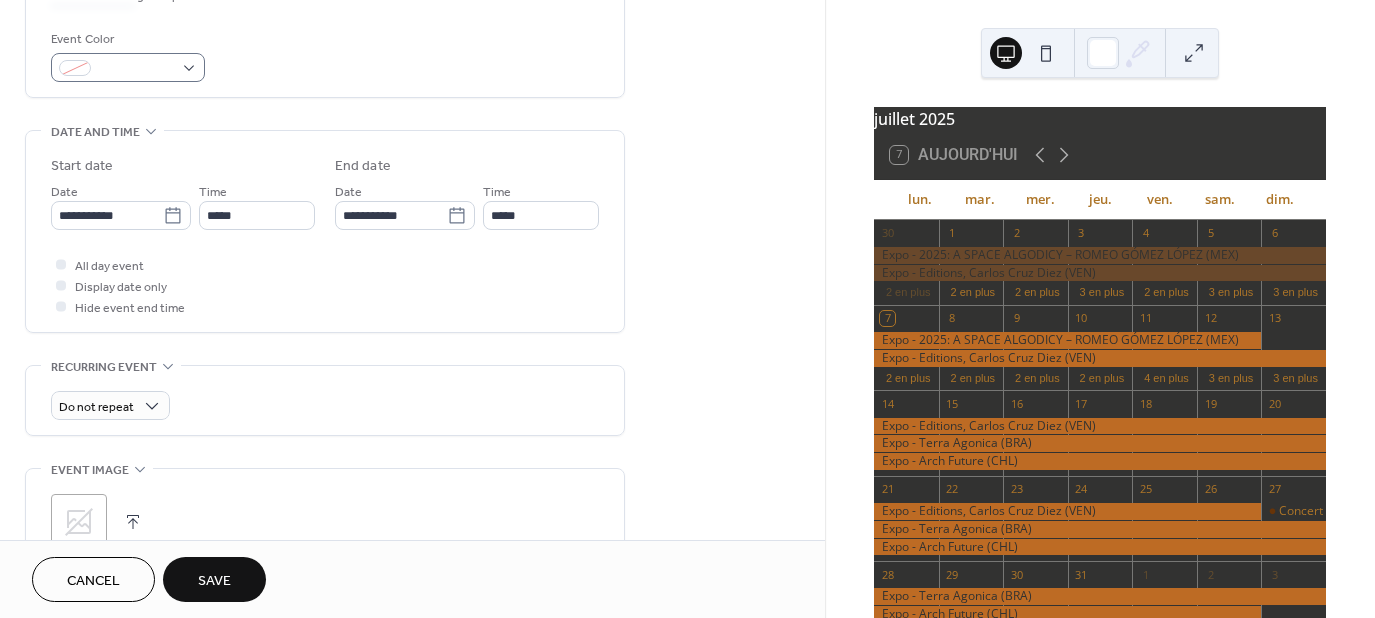type on "********" 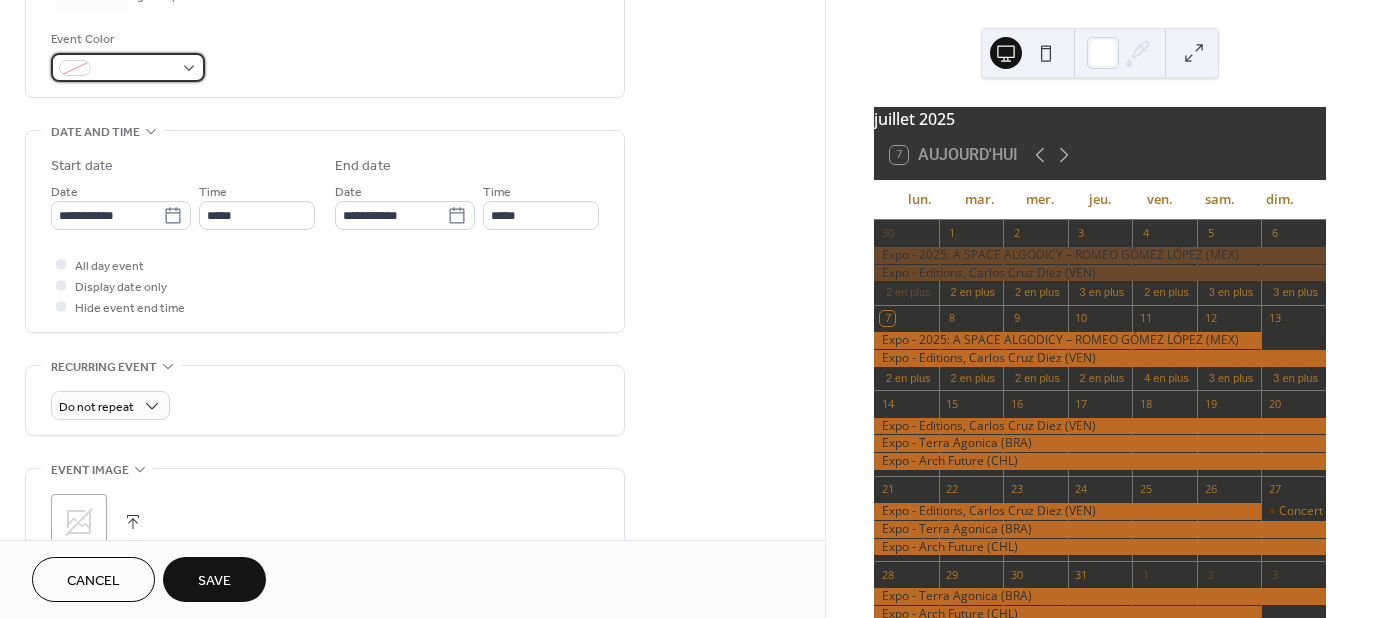click at bounding box center (136, 69) 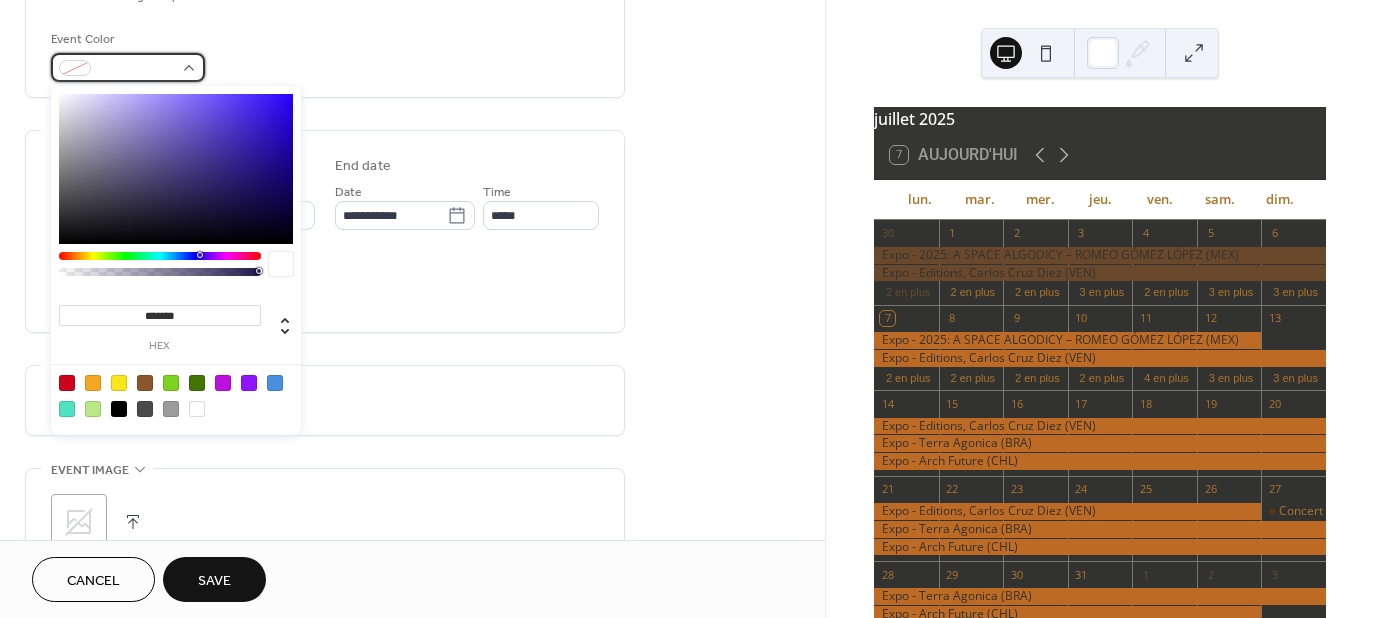 scroll, scrollTop: 0, scrollLeft: 0, axis: both 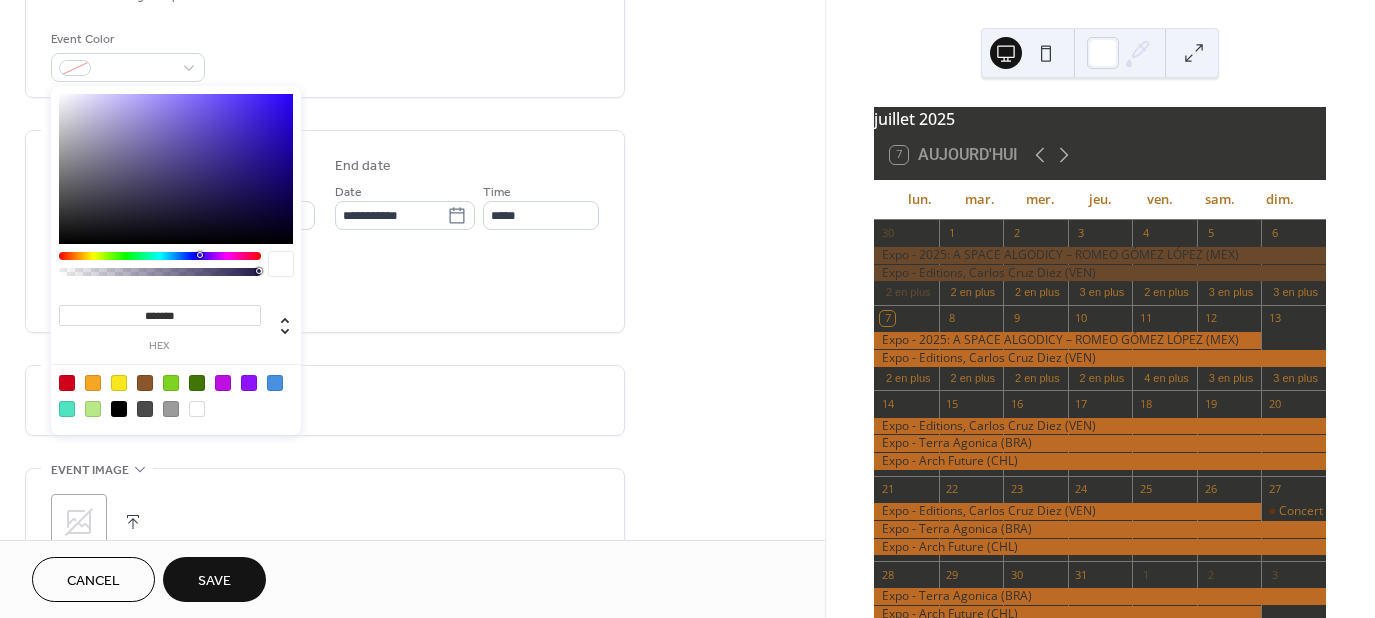 click on "*******" at bounding box center (160, 315) 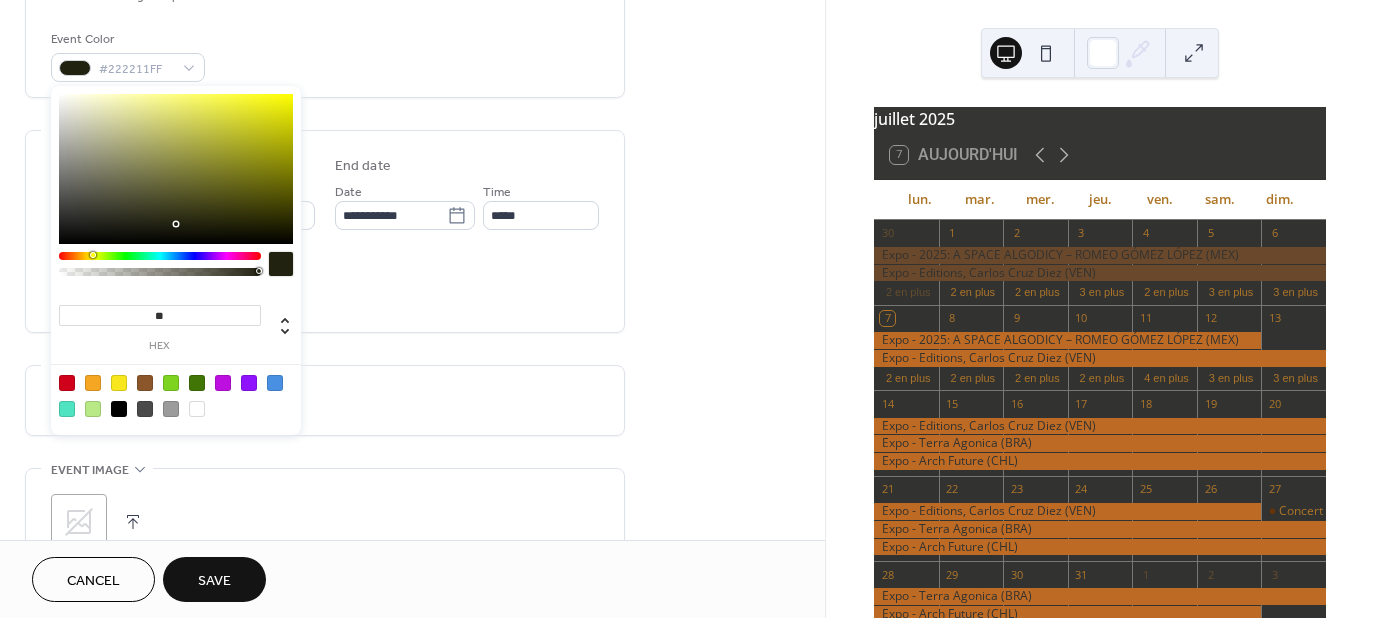 type on "*" 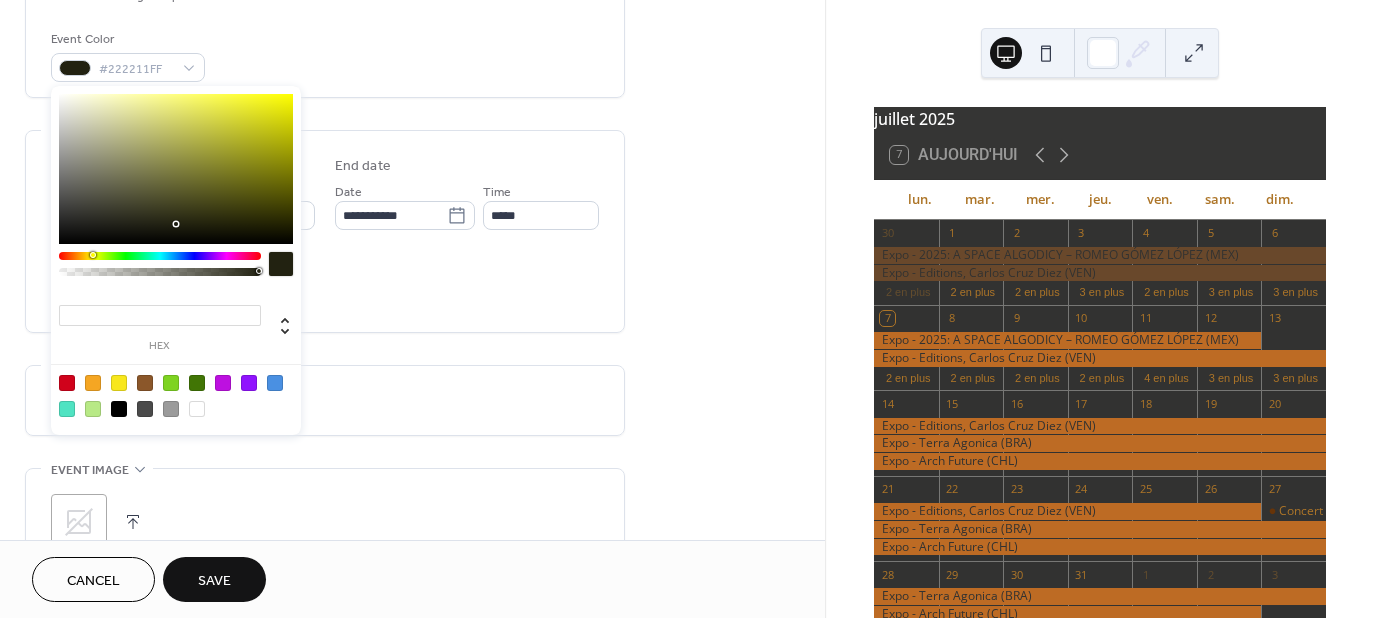 paste on "*******" 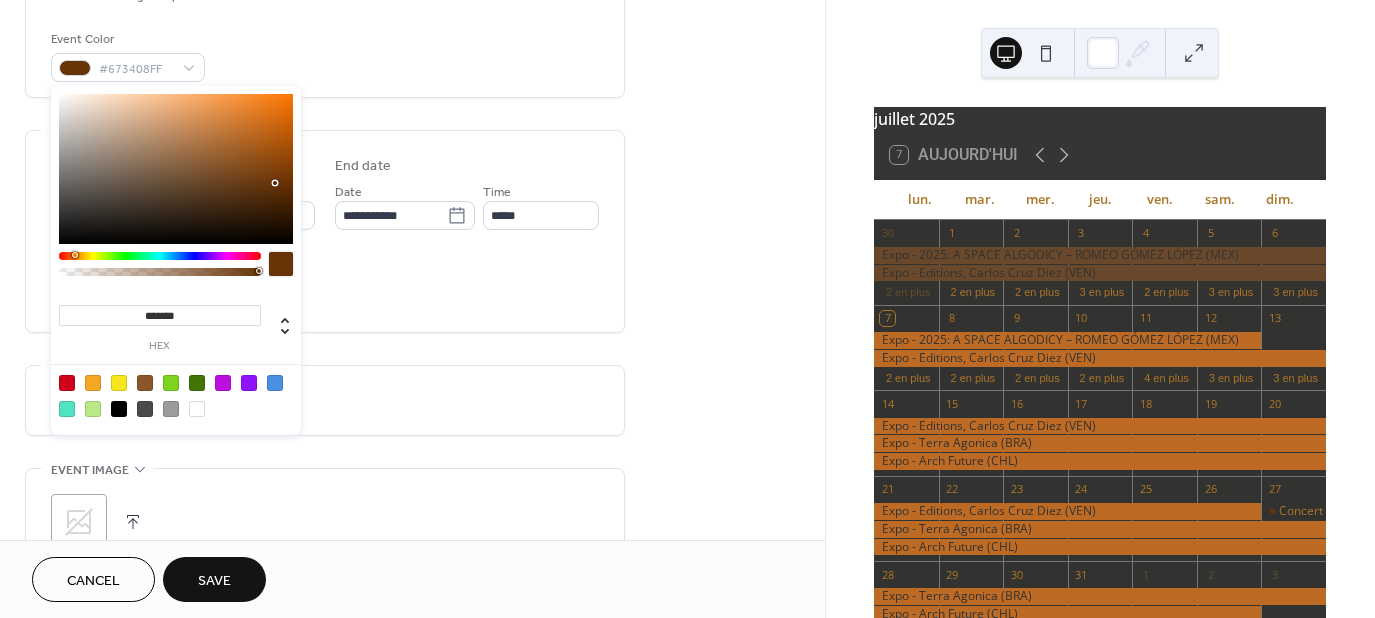 click on "All day event Display date only Hide event end time" at bounding box center [325, 285] 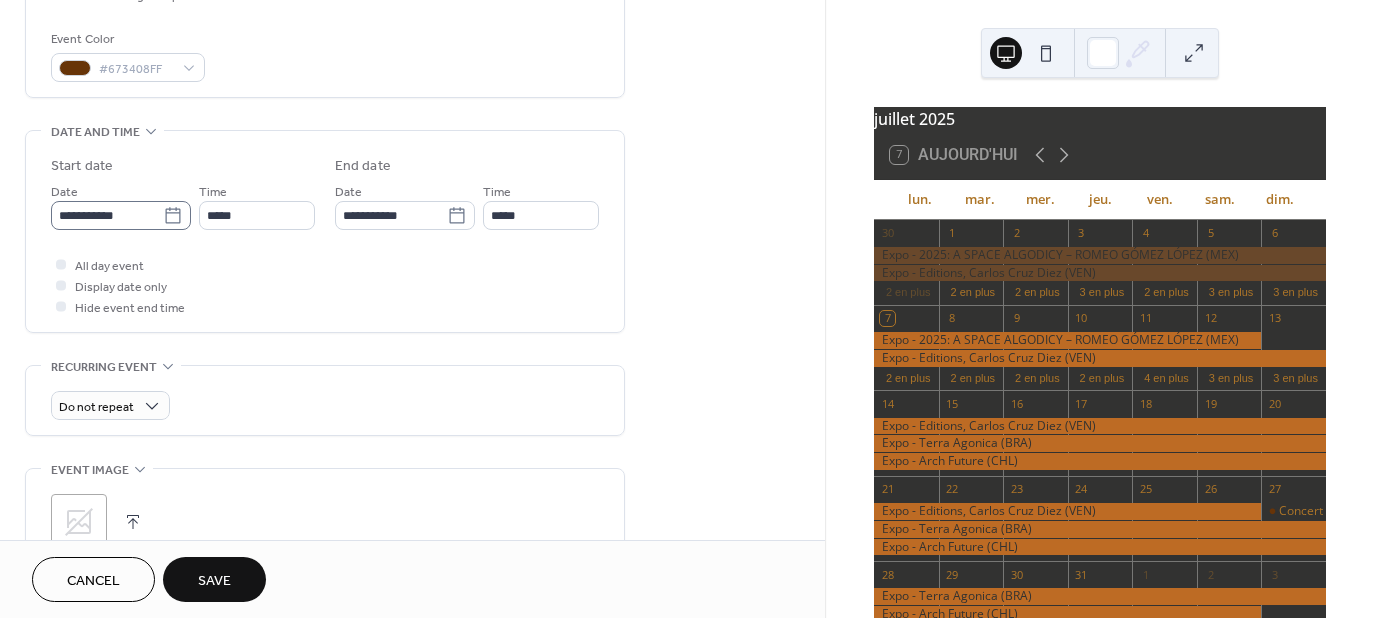 click 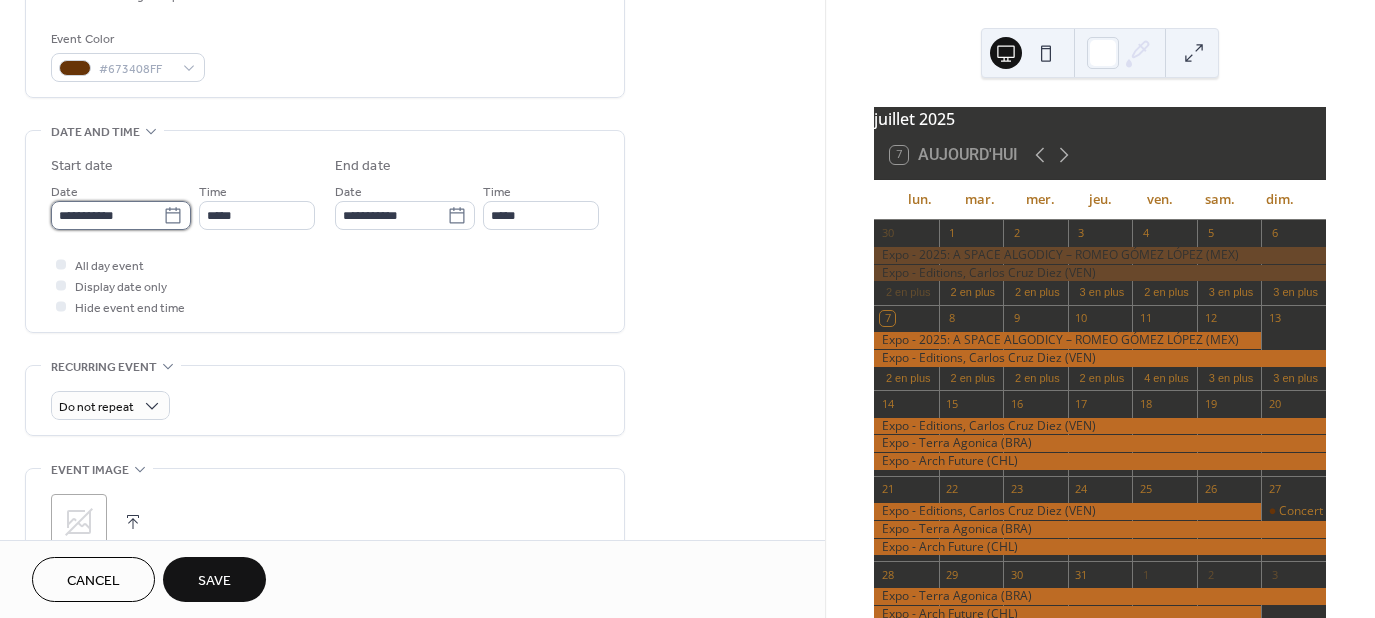 click on "**********" at bounding box center [107, 215] 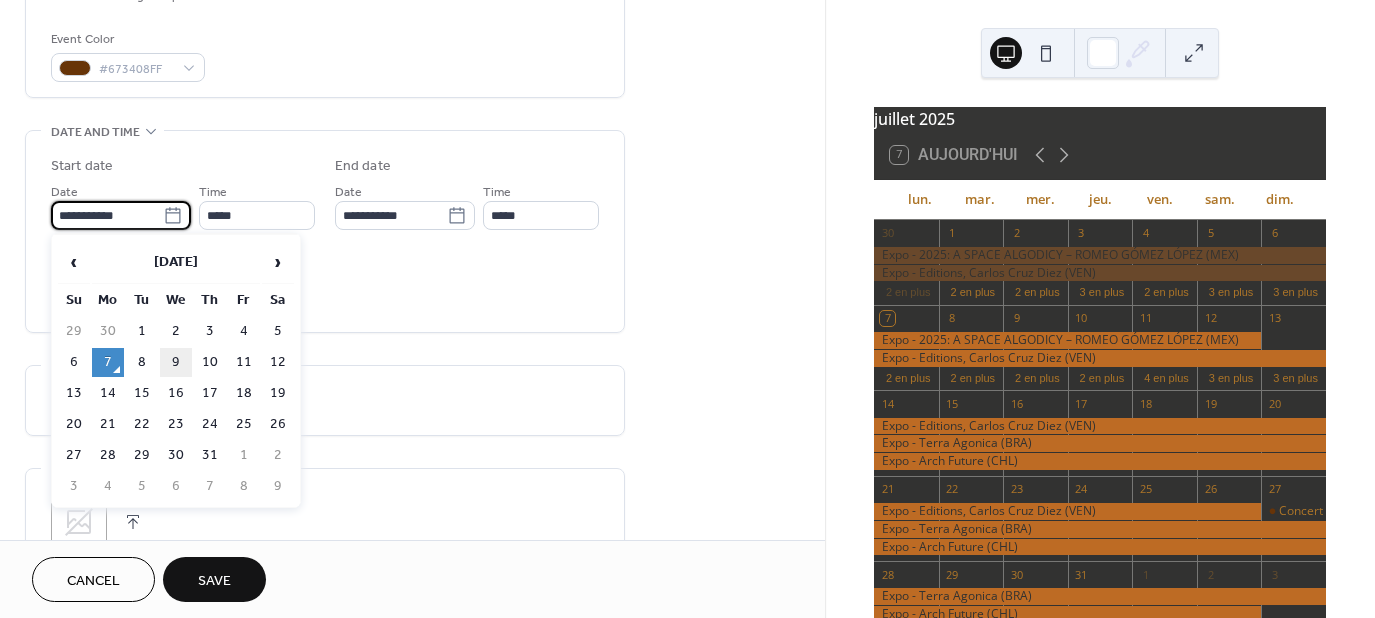 click on "9" at bounding box center [176, 362] 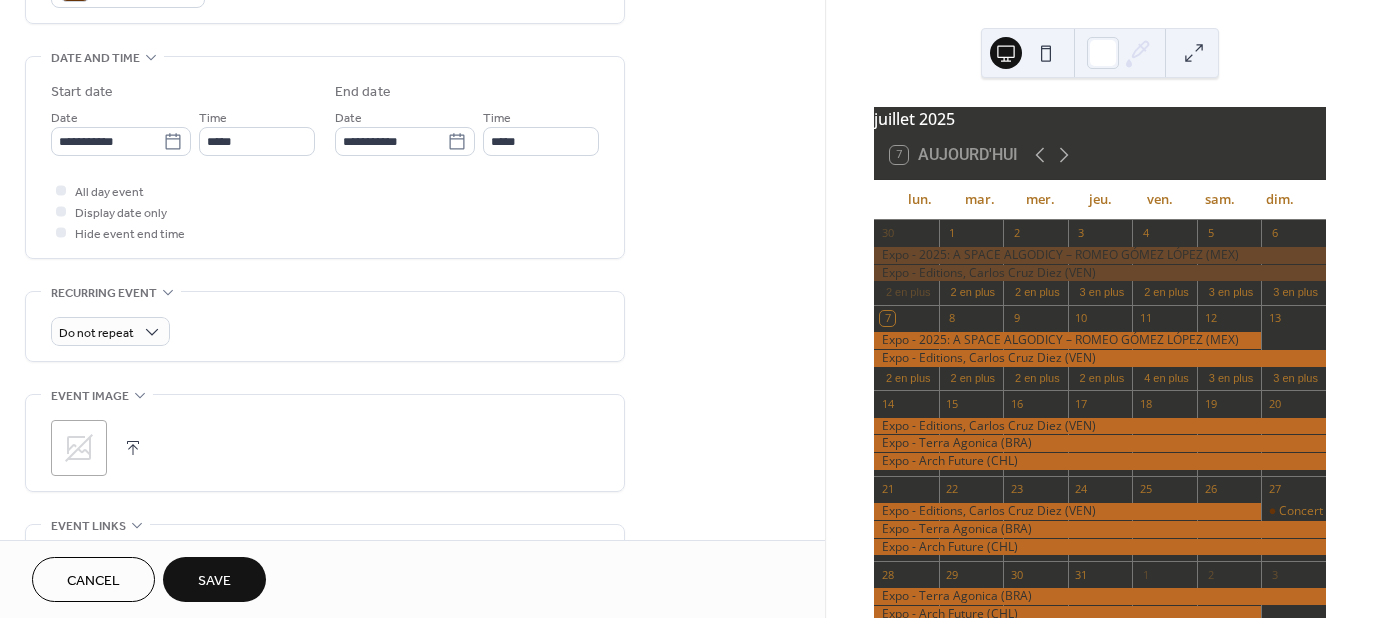 scroll, scrollTop: 606, scrollLeft: 0, axis: vertical 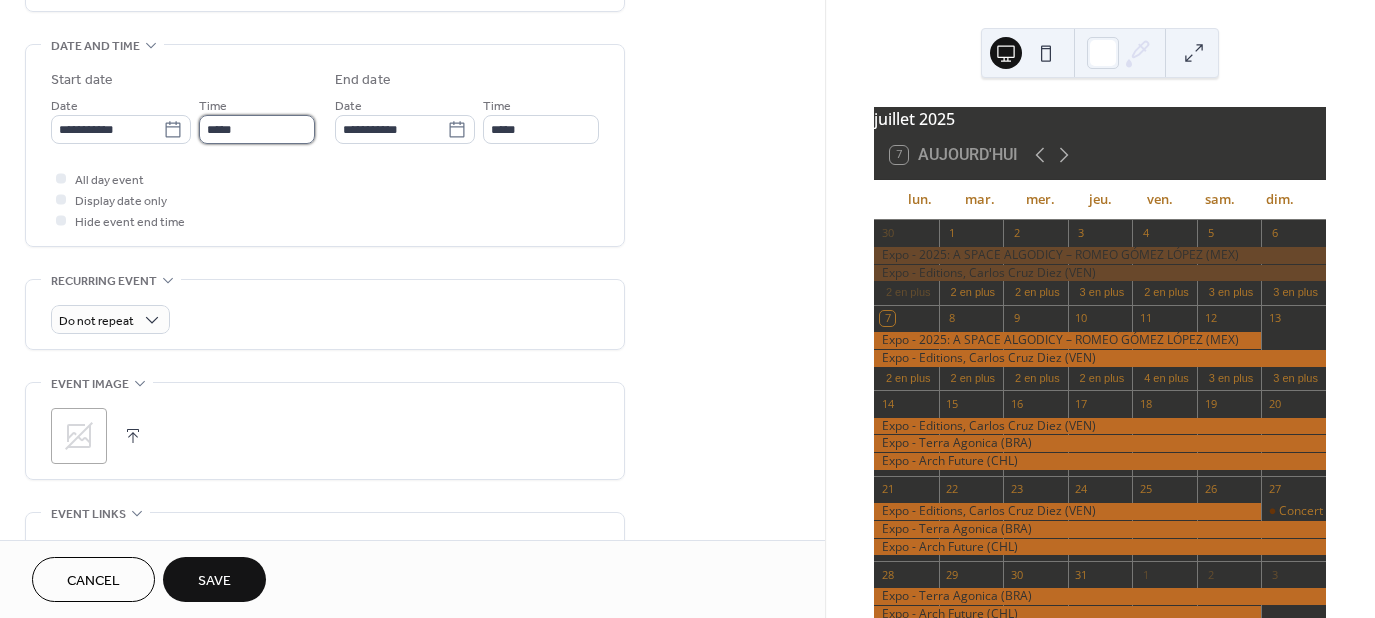 click on "*****" at bounding box center (257, 129) 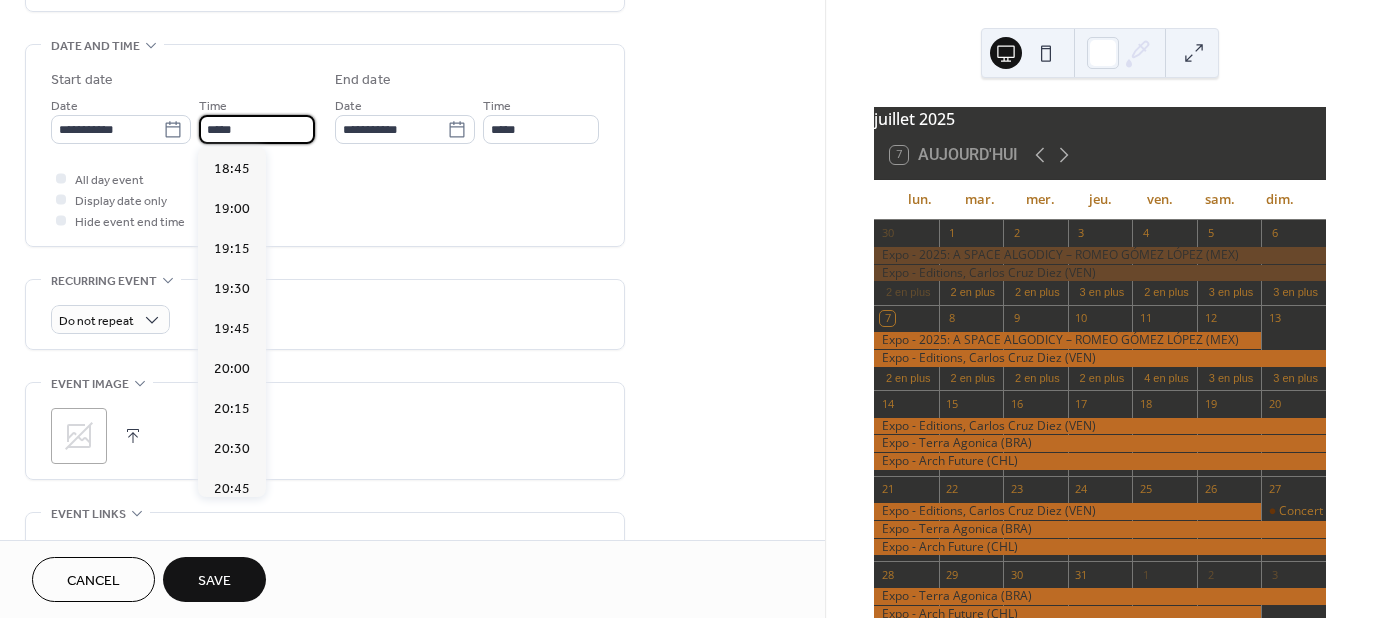 scroll, scrollTop: 3003, scrollLeft: 0, axis: vertical 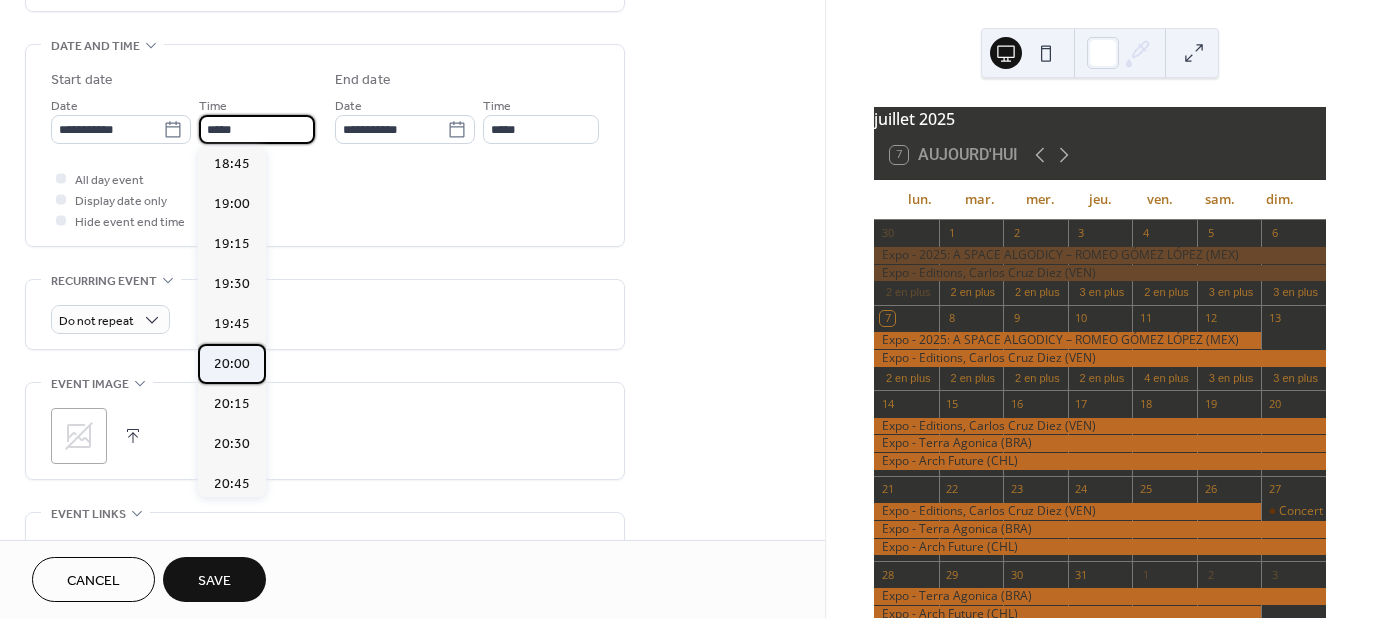 click on "20:00" at bounding box center (232, 364) 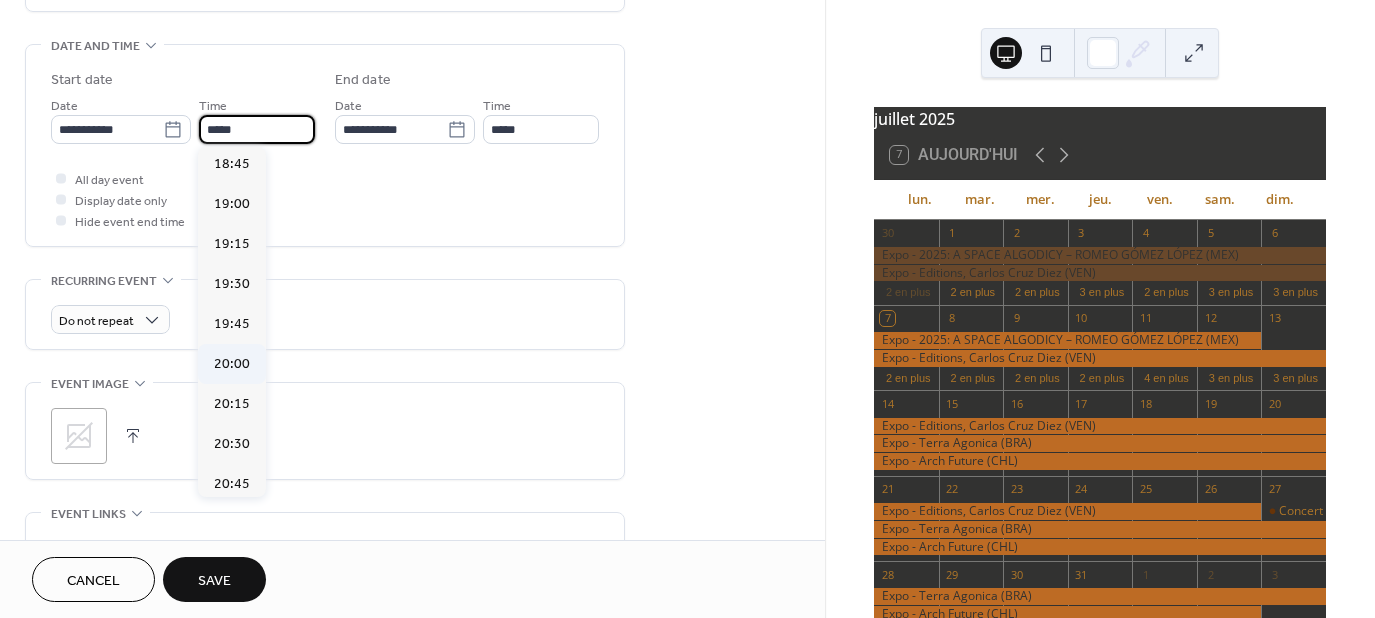 type on "*****" 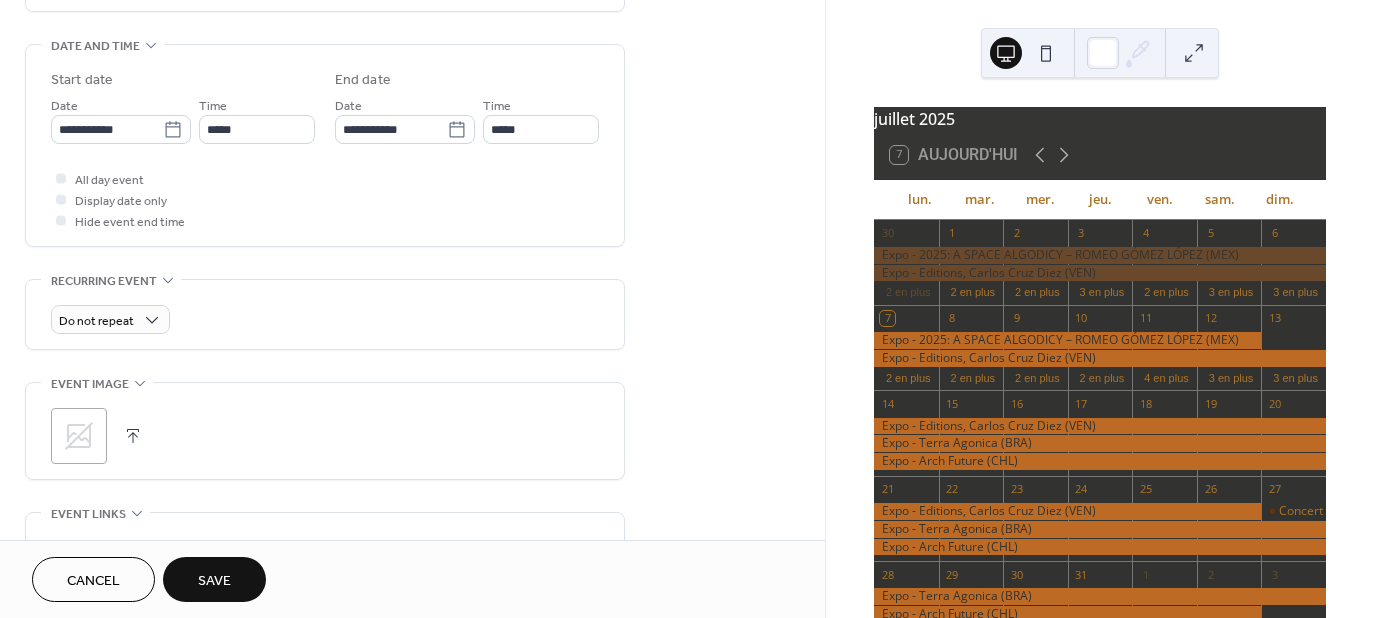 click at bounding box center [133, 436] 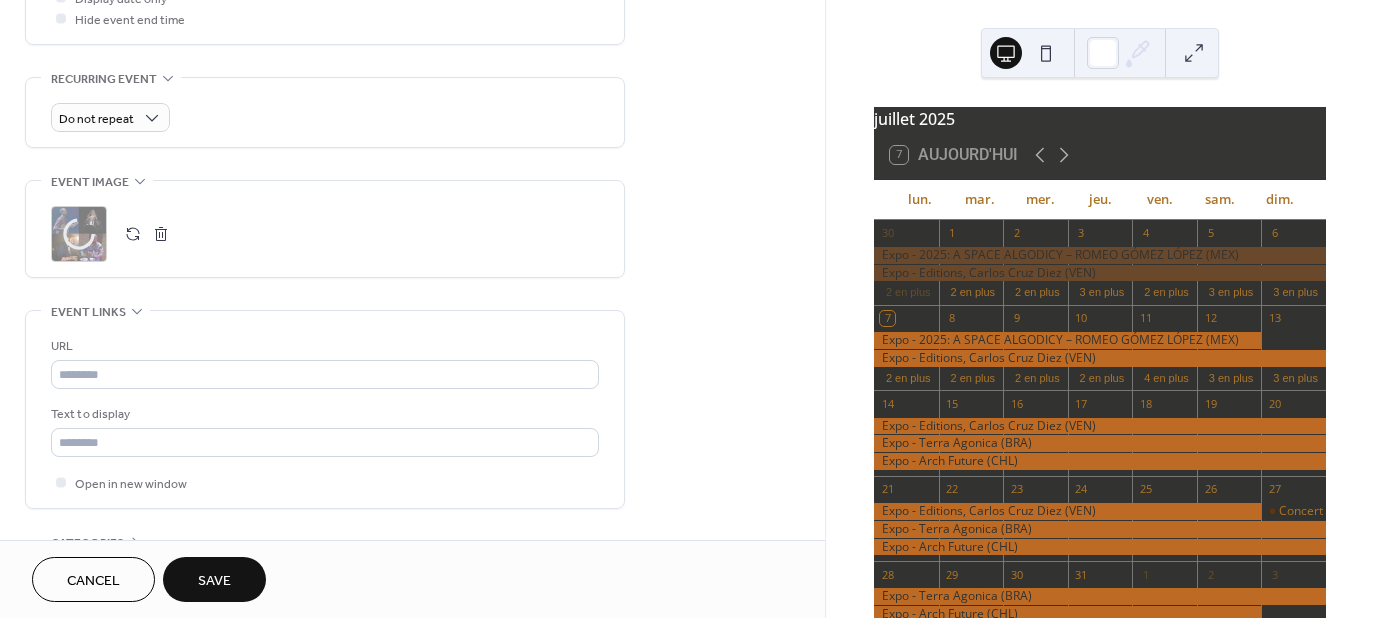 scroll, scrollTop: 863, scrollLeft: 0, axis: vertical 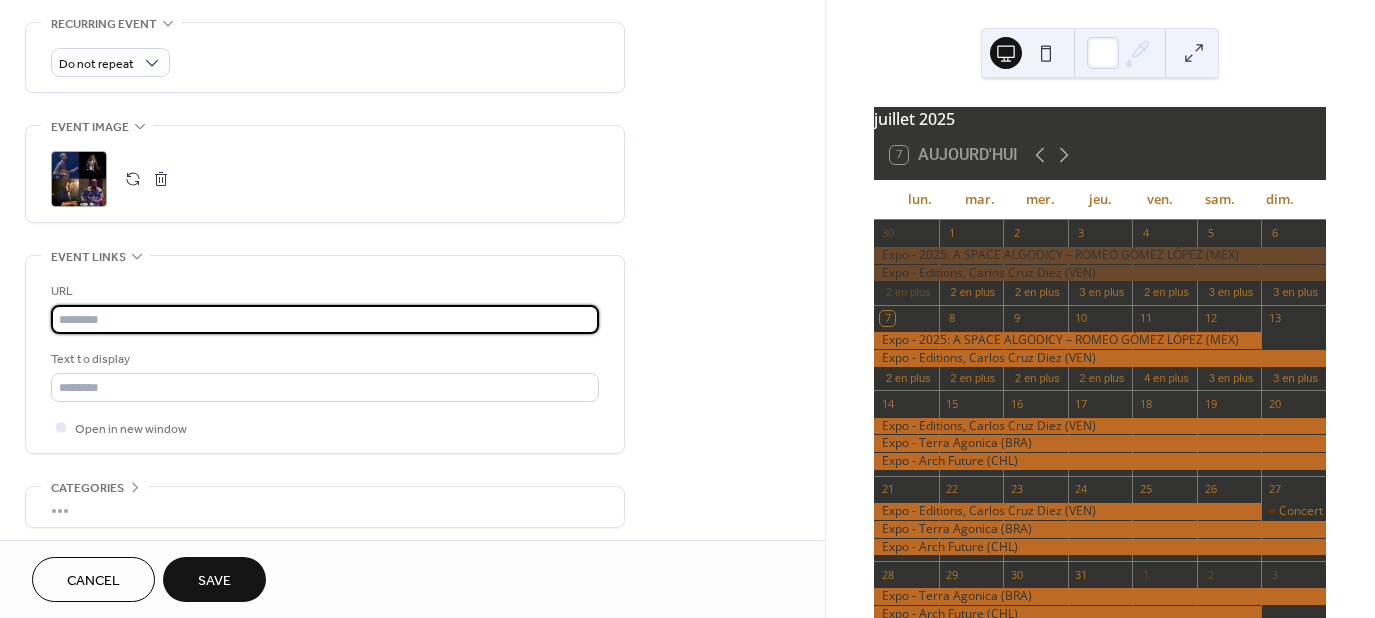 click at bounding box center (325, 319) 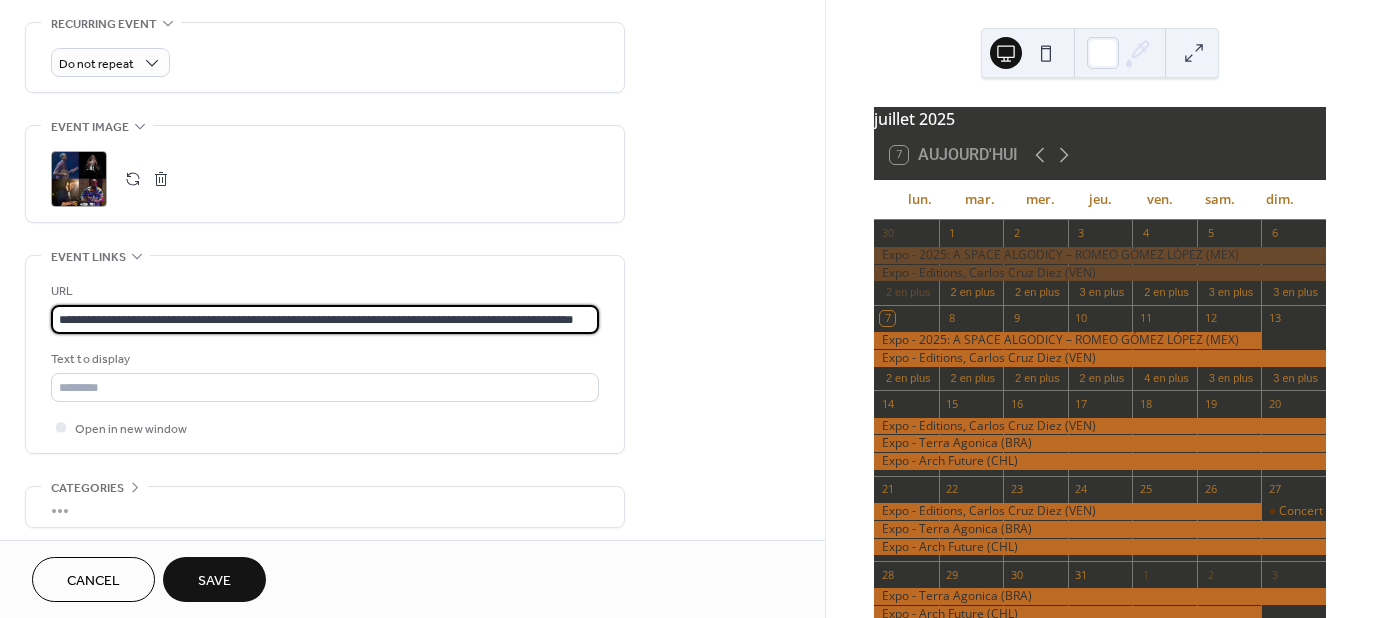 scroll, scrollTop: 0, scrollLeft: 75, axis: horizontal 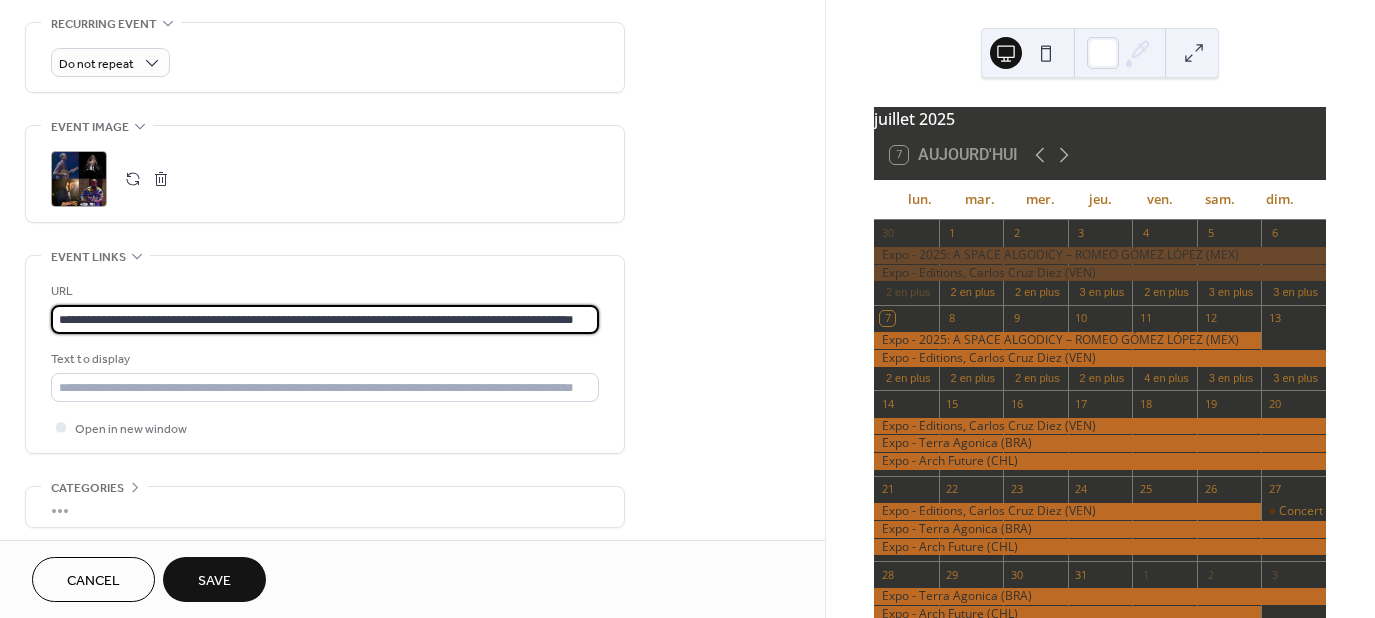 type on "**********" 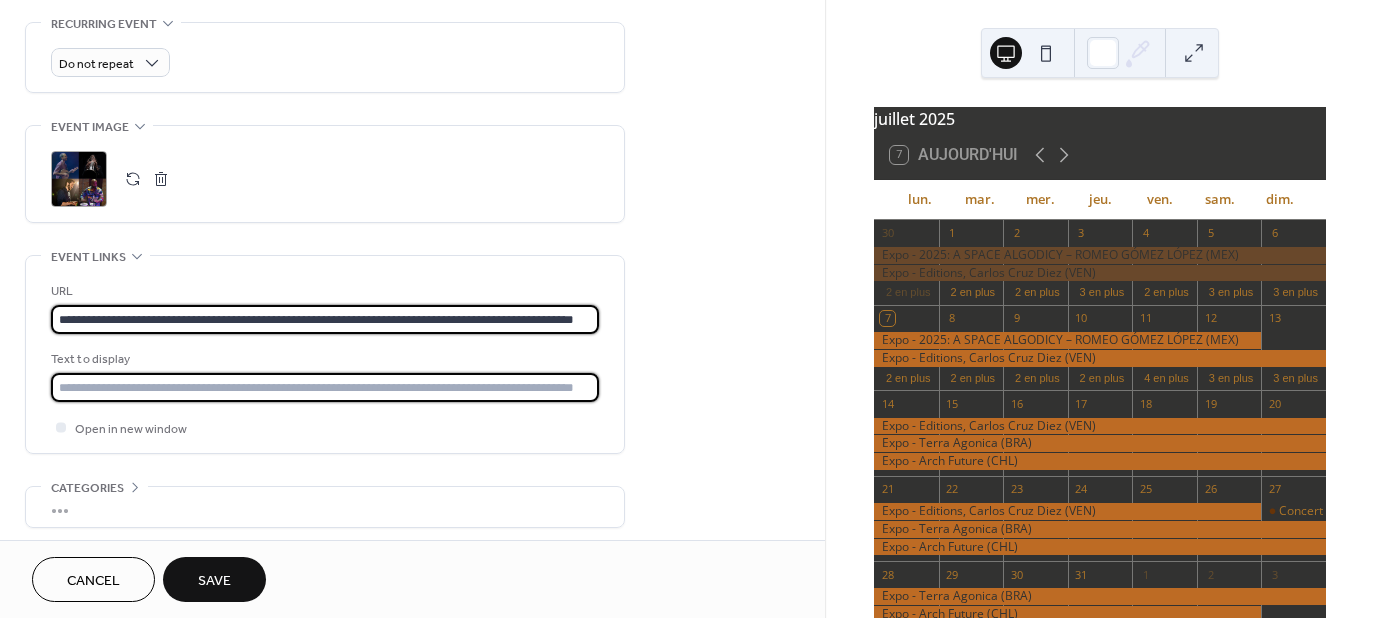 scroll, scrollTop: 0, scrollLeft: 0, axis: both 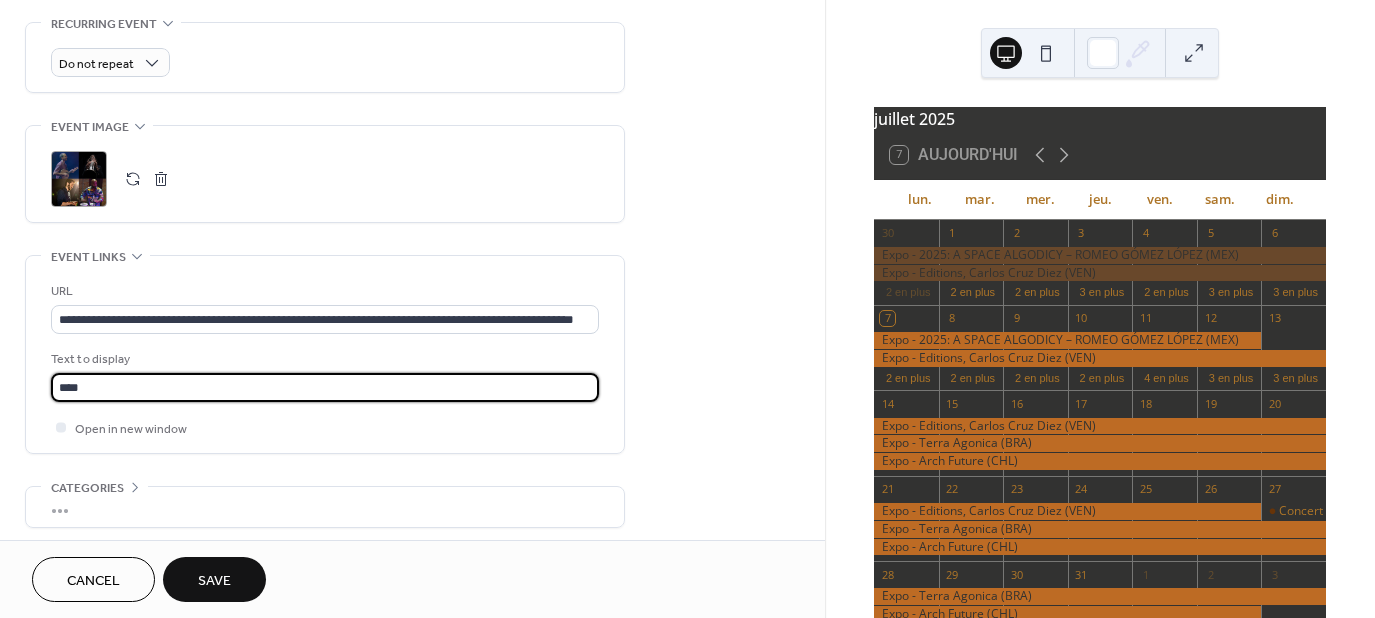 type on "****" 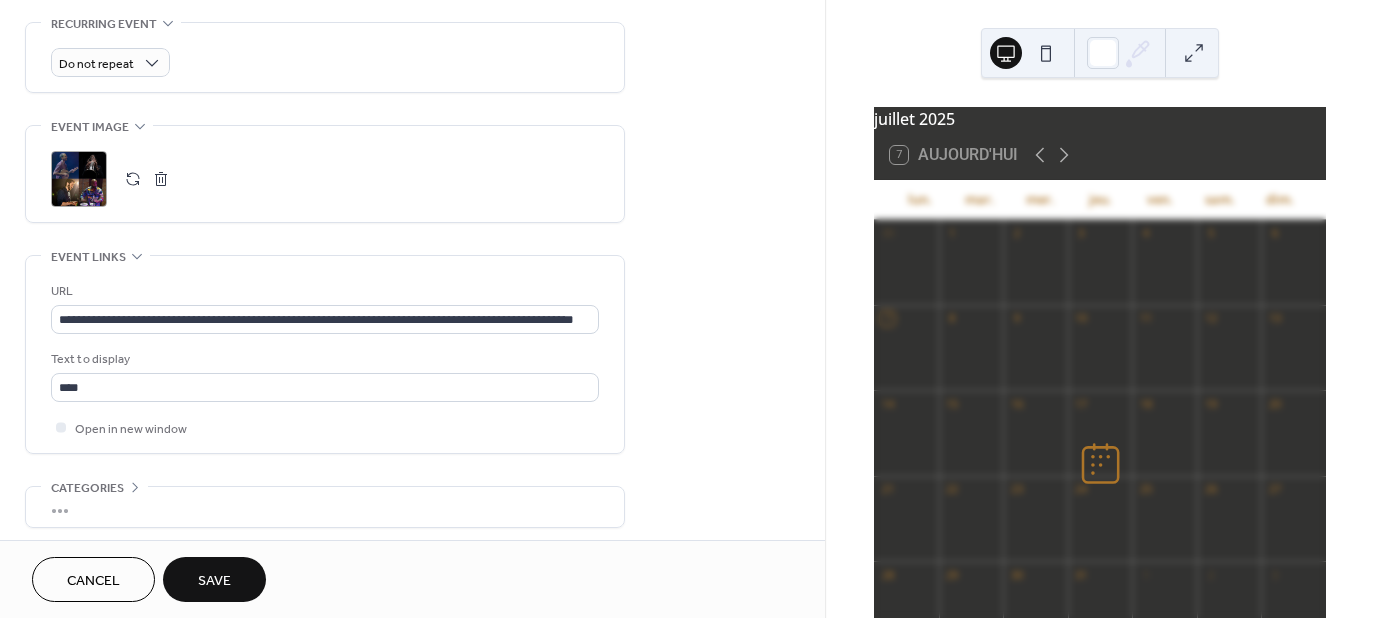 scroll, scrollTop: 780, scrollLeft: 0, axis: vertical 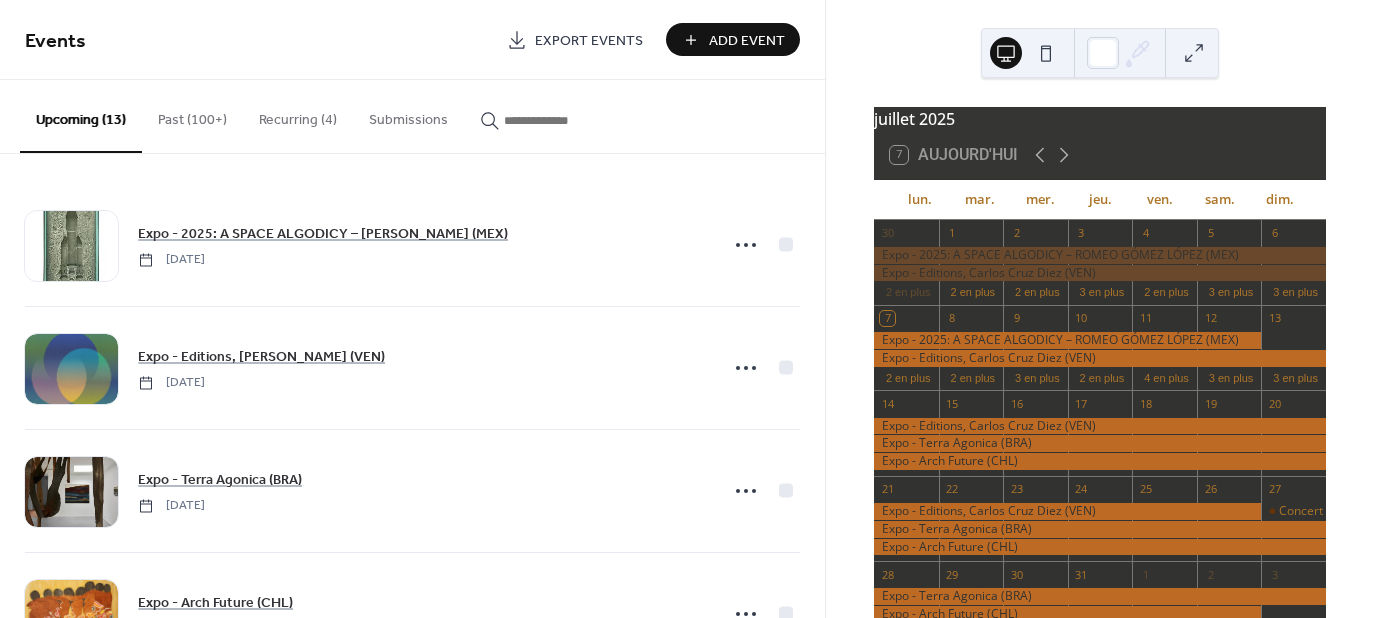 click on "Add Event" at bounding box center (747, 41) 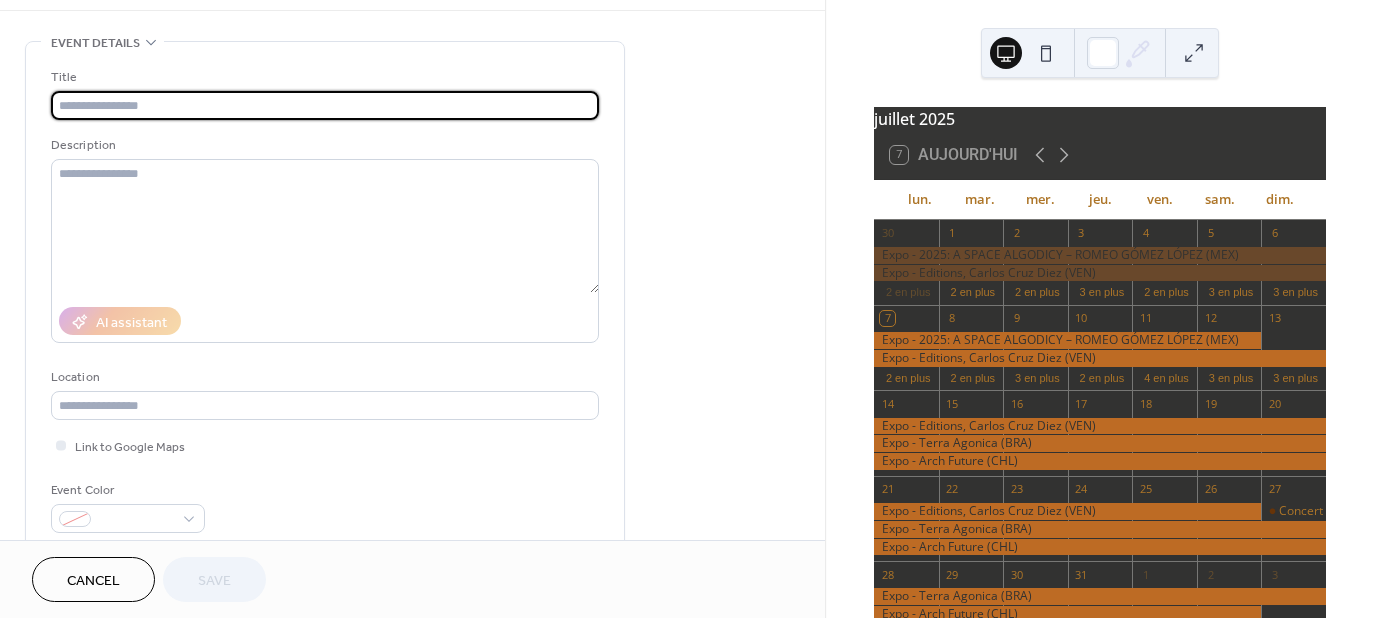 scroll, scrollTop: 70, scrollLeft: 0, axis: vertical 